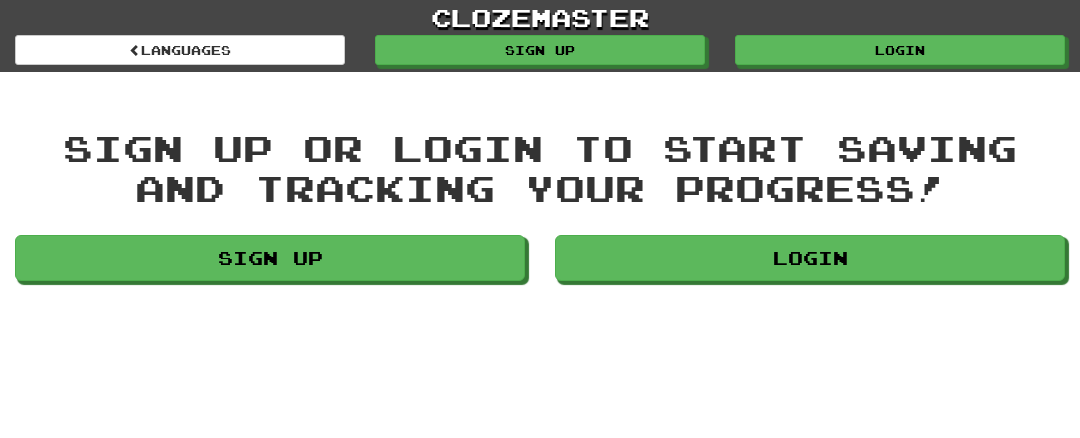 scroll, scrollTop: 0, scrollLeft: 0, axis: both 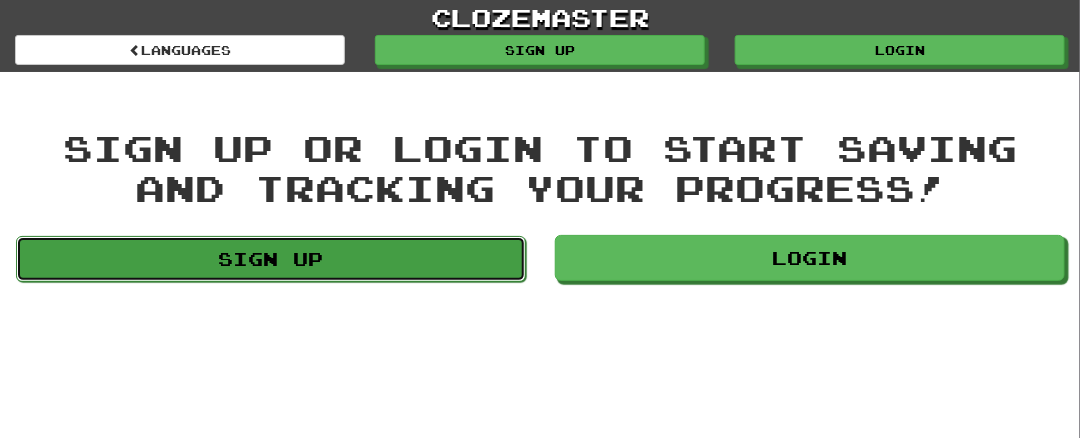 click on "Sign up" at bounding box center [271, 259] 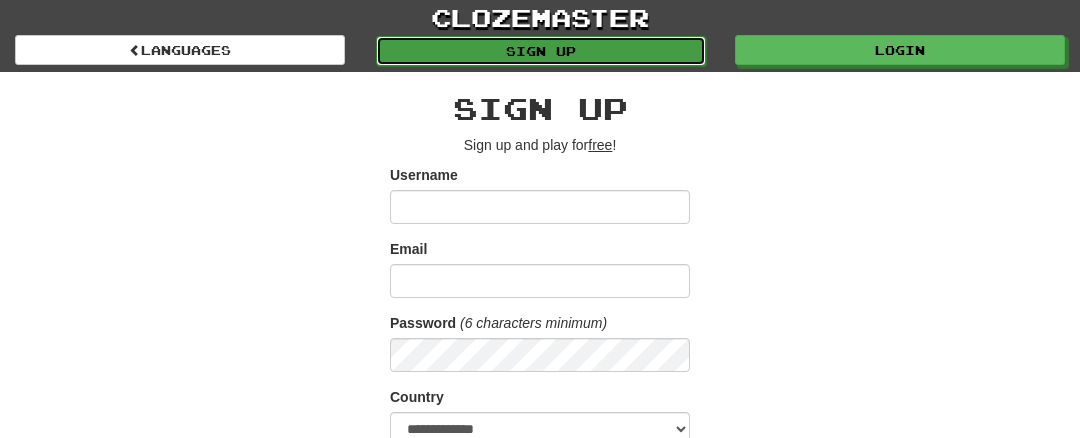 scroll, scrollTop: 0, scrollLeft: 0, axis: both 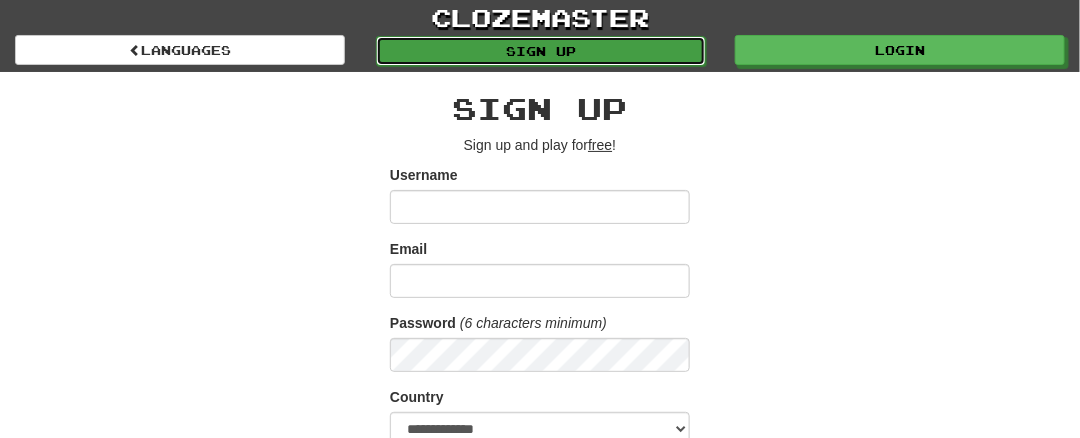 click on "Sign up" at bounding box center [541, 51] 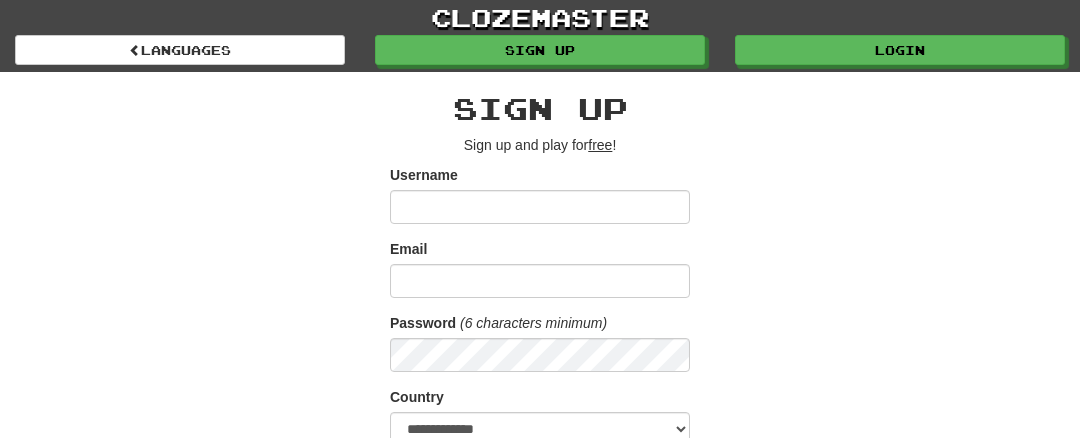 scroll, scrollTop: 0, scrollLeft: 0, axis: both 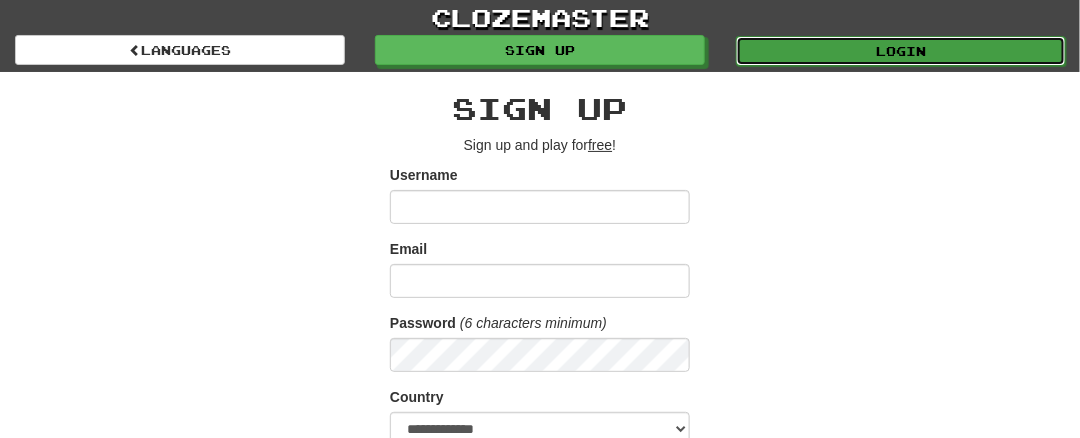 click on "Login" at bounding box center (900, 50) 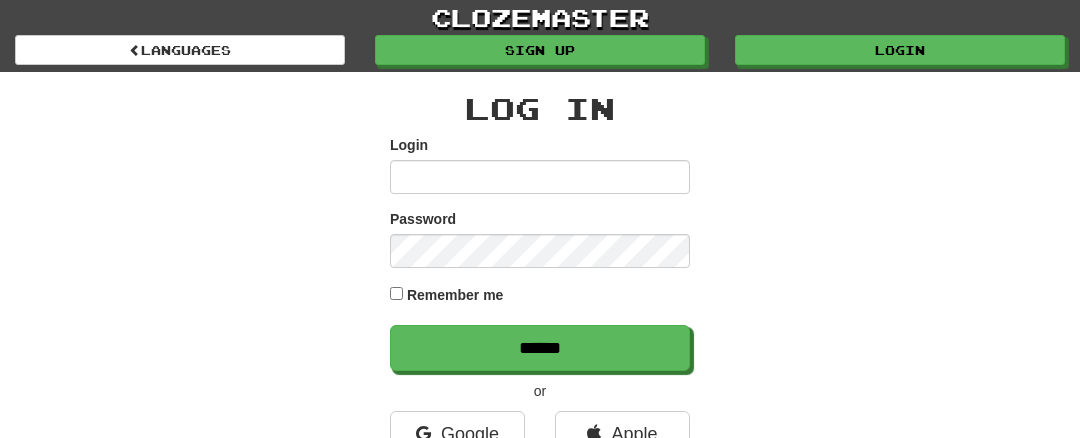 scroll, scrollTop: 0, scrollLeft: 0, axis: both 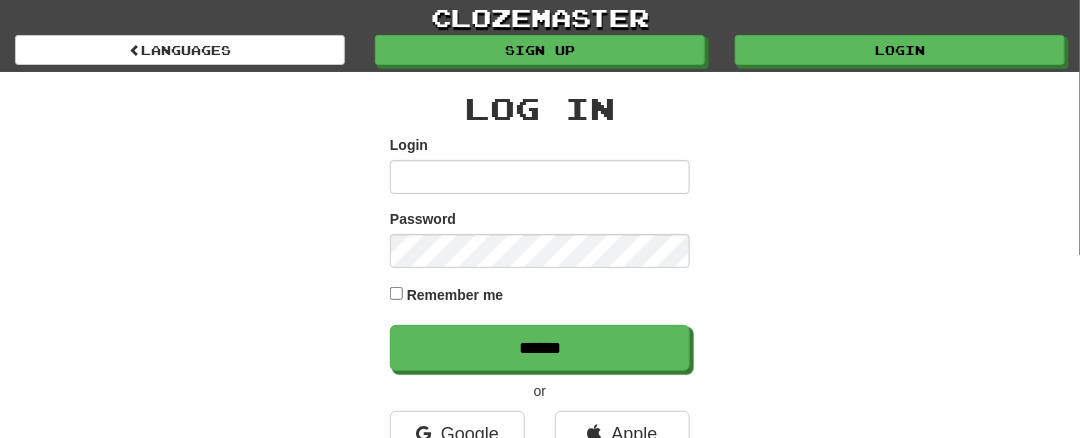 click on "Log In
Login
Password
Remember me
******
or
Google
Apple
By signing in to Clozemaster, you agree to our  Terms  and  Privacy Policy .
Don't have an account?  Sign up
Forgot your password?
Didn't receive confirmation instructions?" at bounding box center [540, 324] 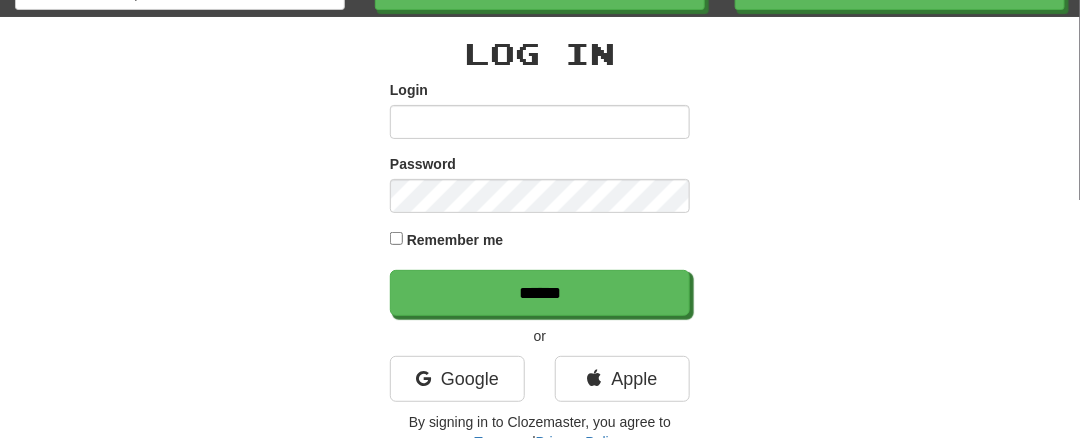 scroll, scrollTop: 56, scrollLeft: 0, axis: vertical 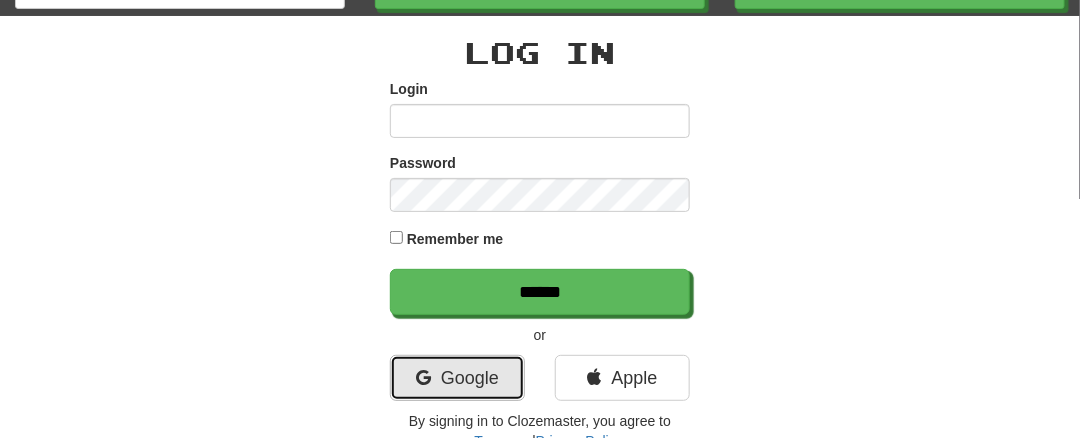 click on "Google" at bounding box center [457, 378] 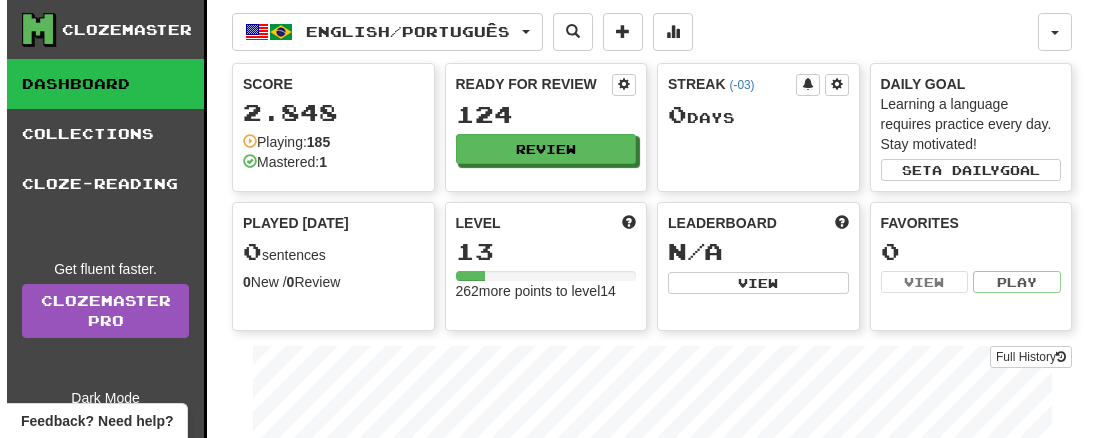 scroll, scrollTop: 0, scrollLeft: 0, axis: both 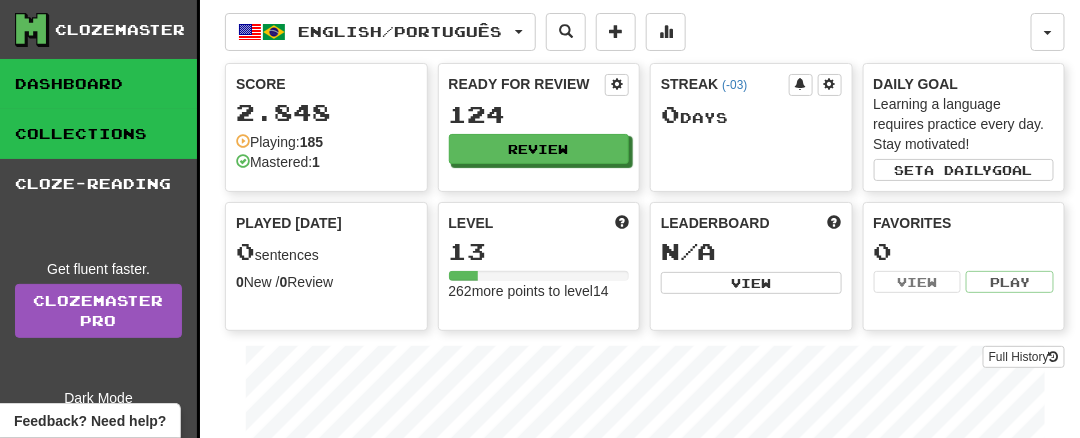 click on "Dashboard Collections Cloze-Reading" at bounding box center (98, 134) 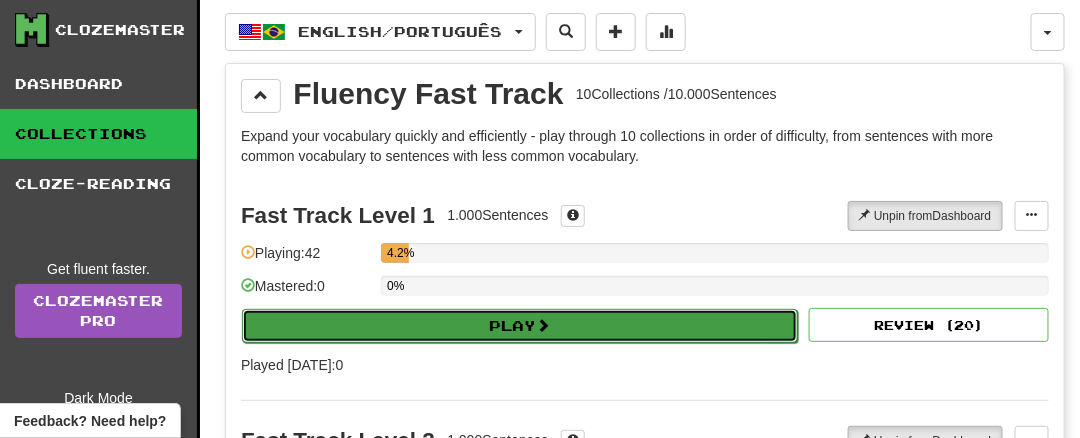 click on "Play" at bounding box center (520, 326) 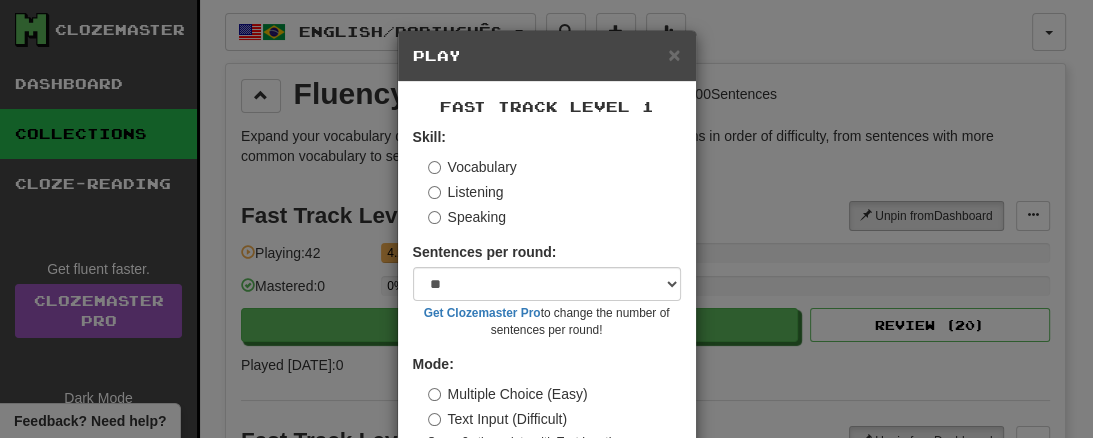 click on "Listening" at bounding box center (466, 192) 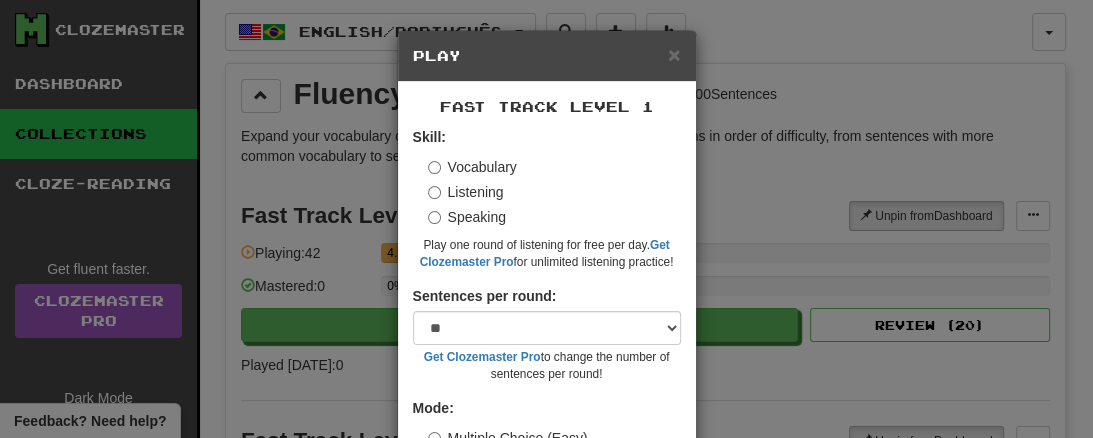 click on "Vocabulary Listening Speaking" at bounding box center [554, 192] 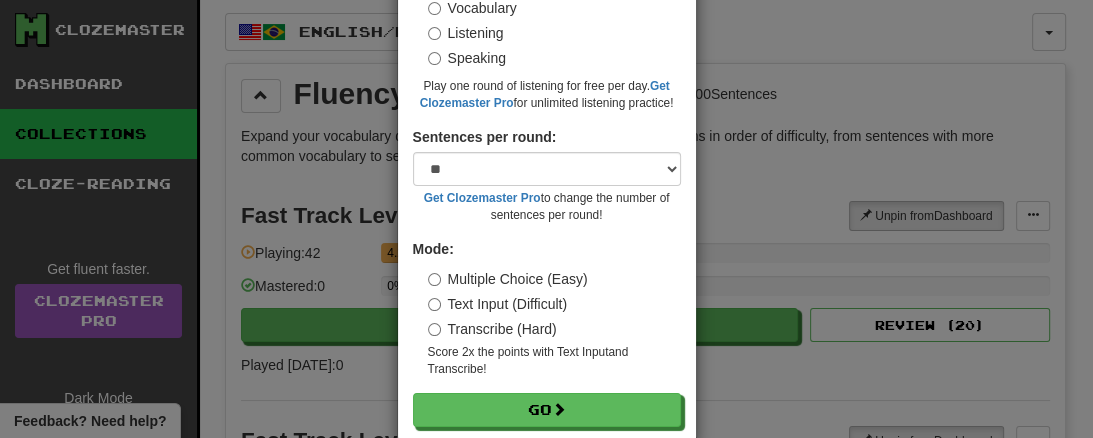 scroll, scrollTop: 193, scrollLeft: 0, axis: vertical 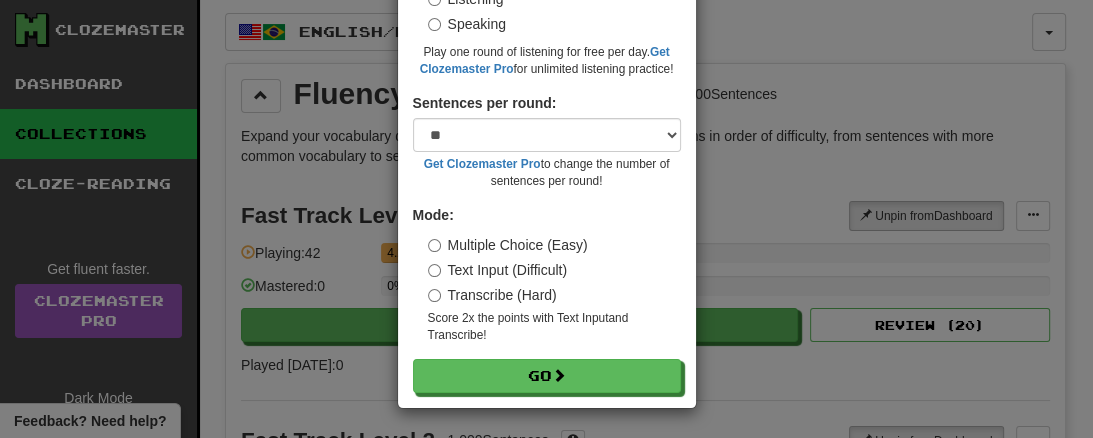 click on "Transcribe (Hard)" at bounding box center (492, 295) 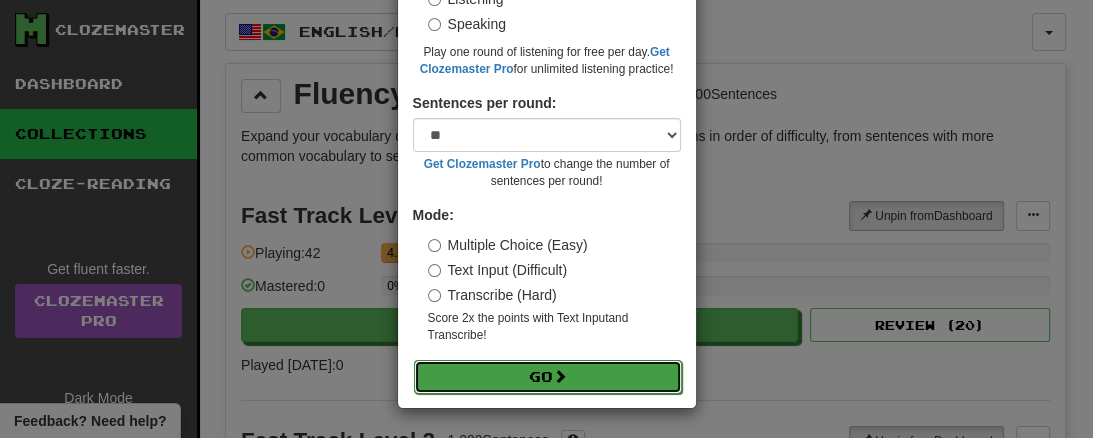 click on "Go" at bounding box center (548, 377) 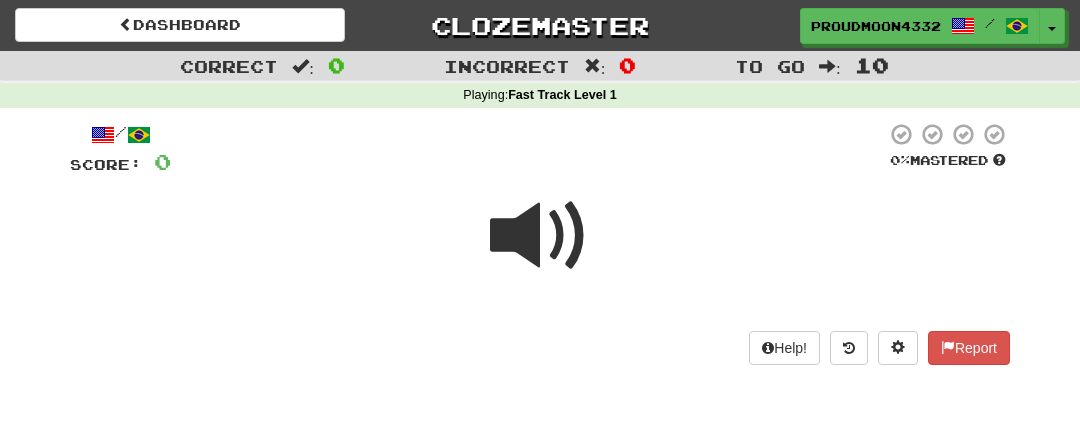 scroll, scrollTop: 0, scrollLeft: 0, axis: both 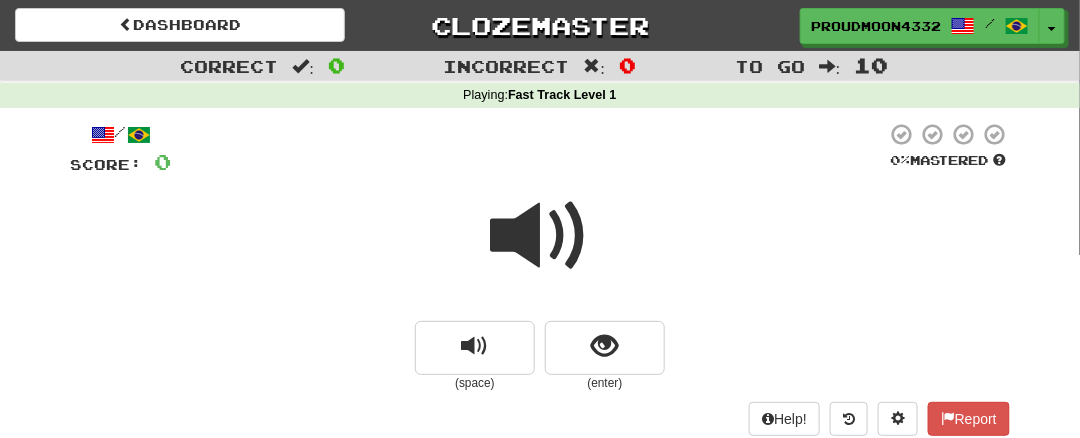 click at bounding box center [540, 236] 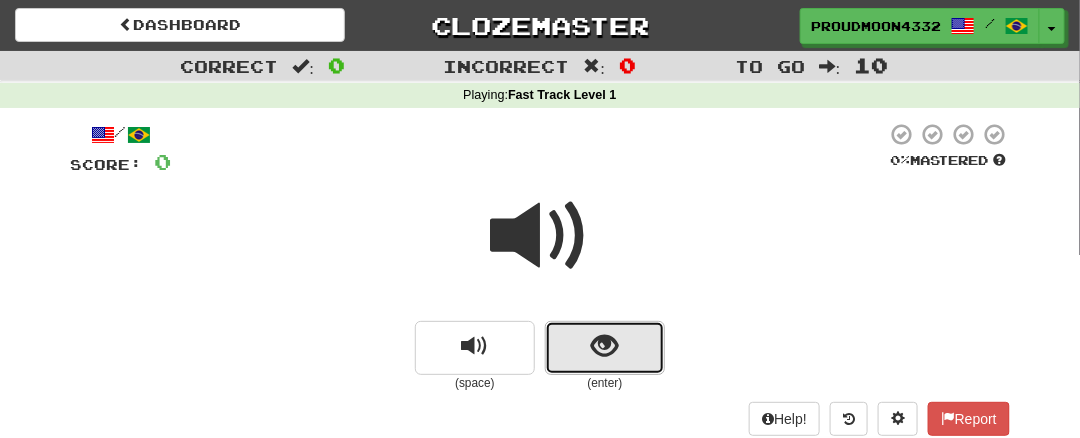 click at bounding box center (605, 348) 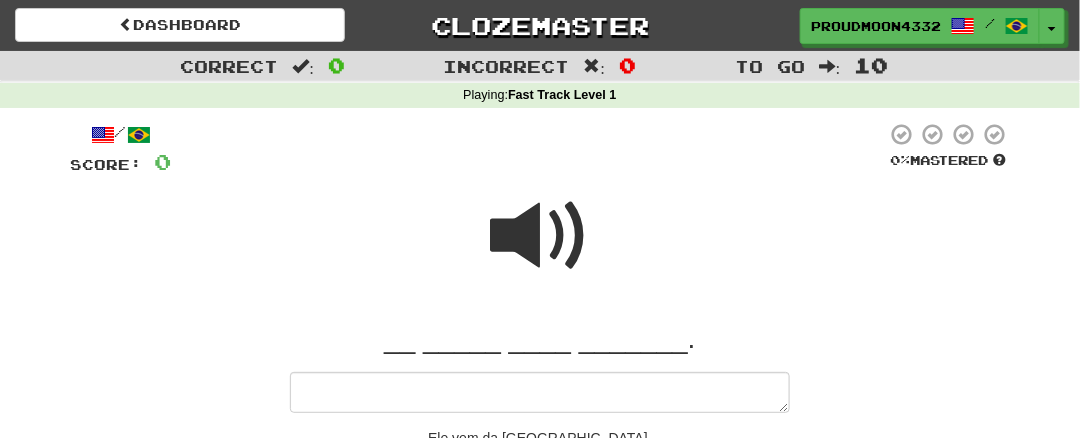 click on "__ _____ ____ _______." at bounding box center (540, 339) 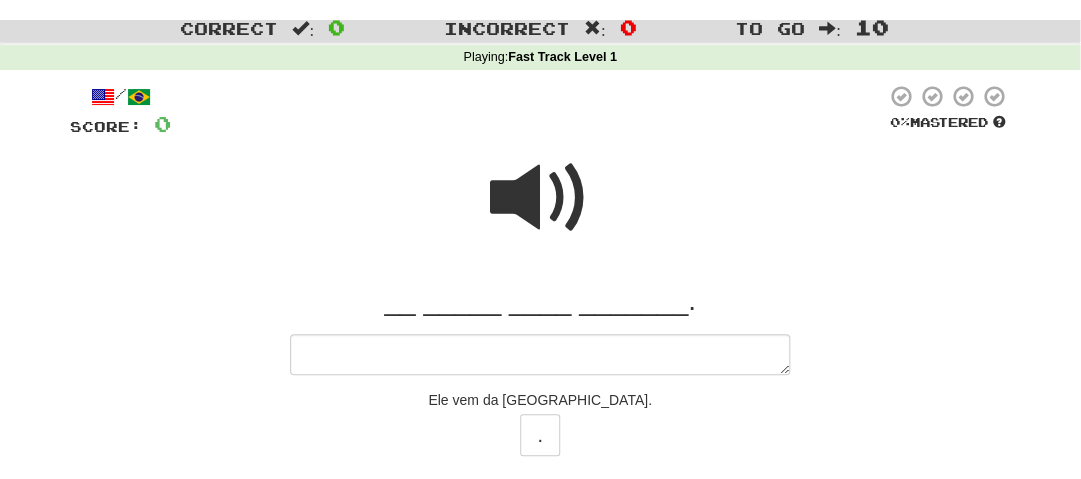 scroll, scrollTop: 64, scrollLeft: 0, axis: vertical 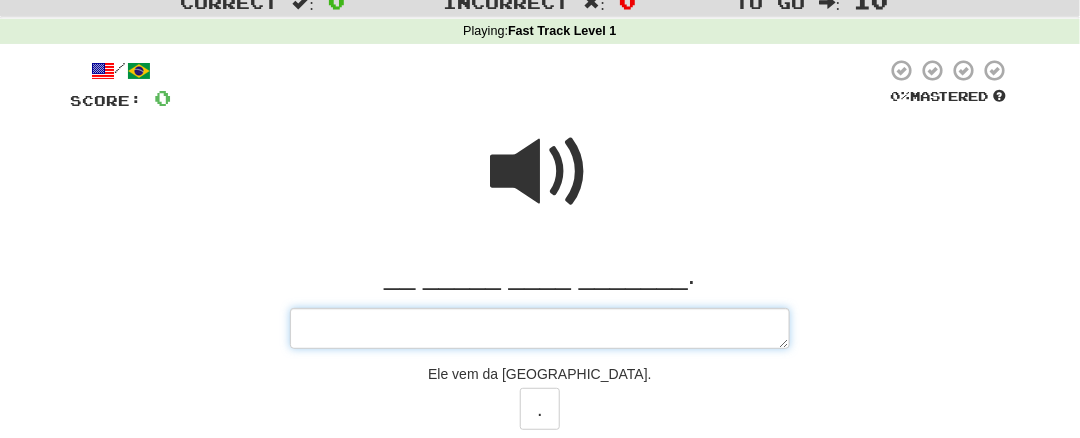 click at bounding box center [540, 328] 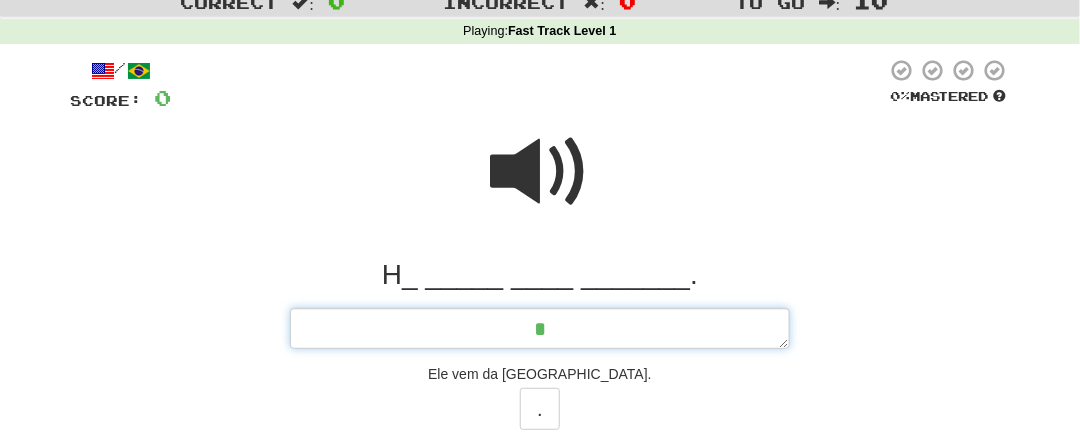 type on "*" 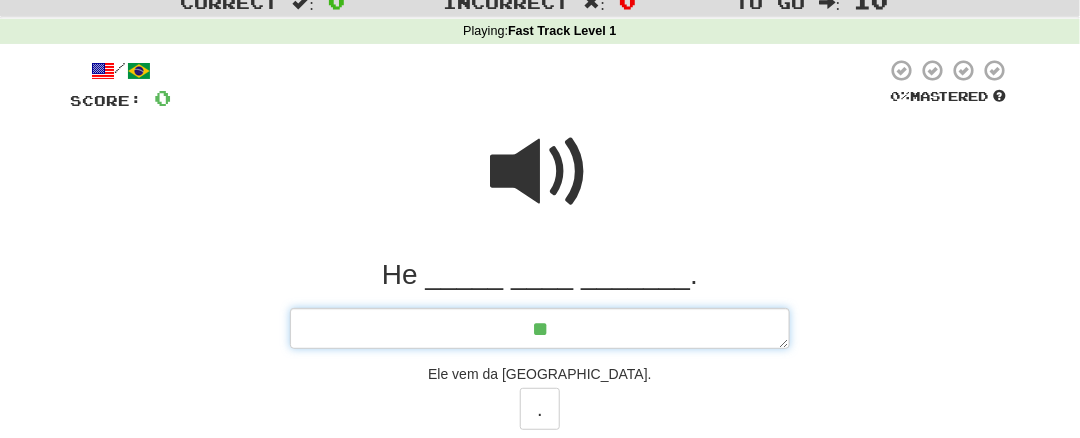 type on "*" 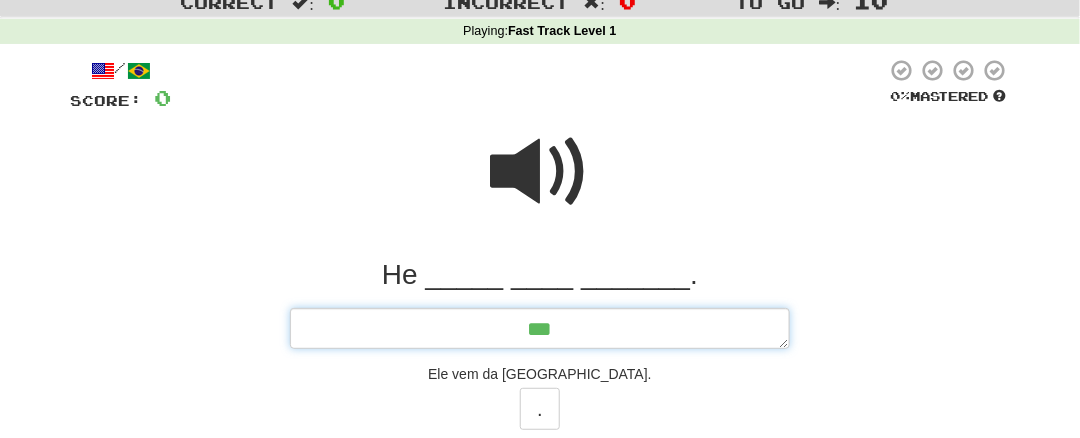 type on "*" 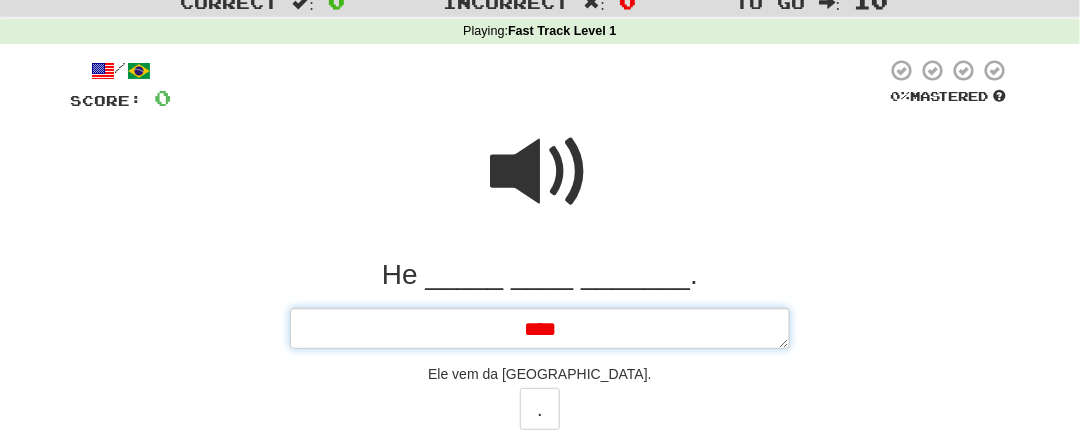 type on "*" 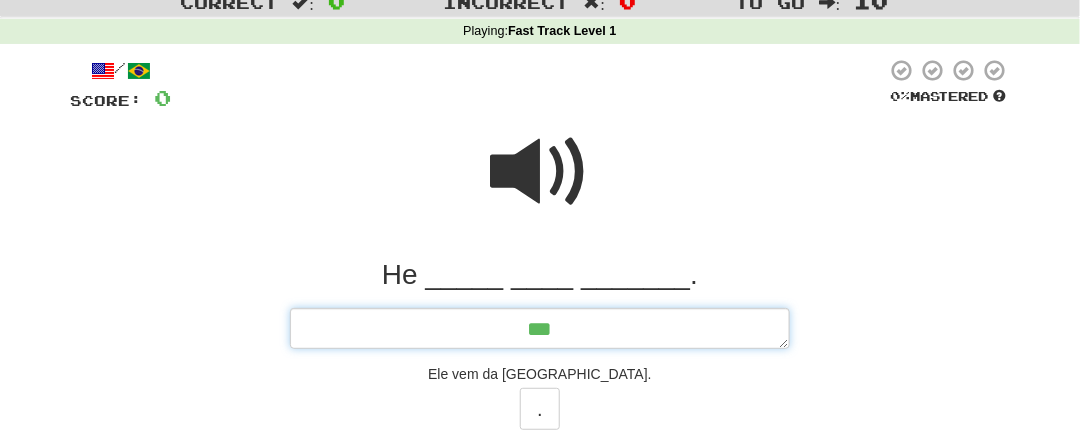 type on "*" 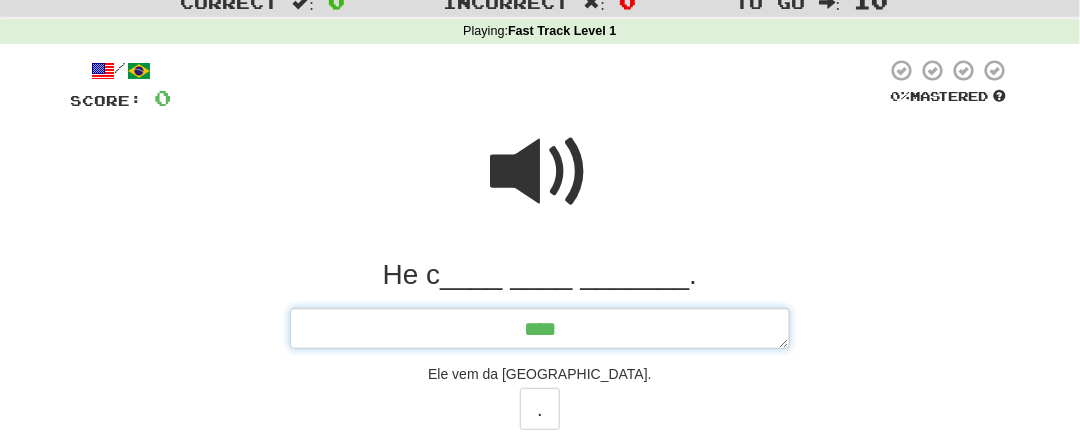 type on "*" 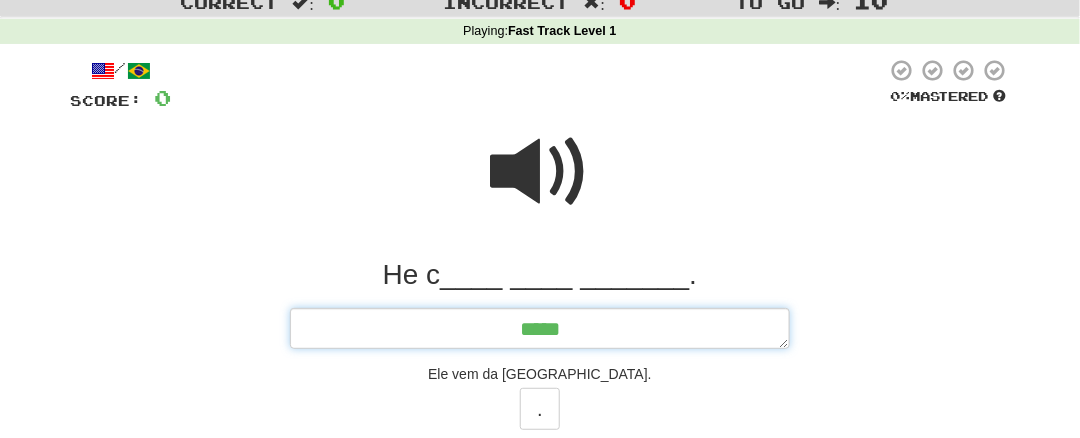 type on "*" 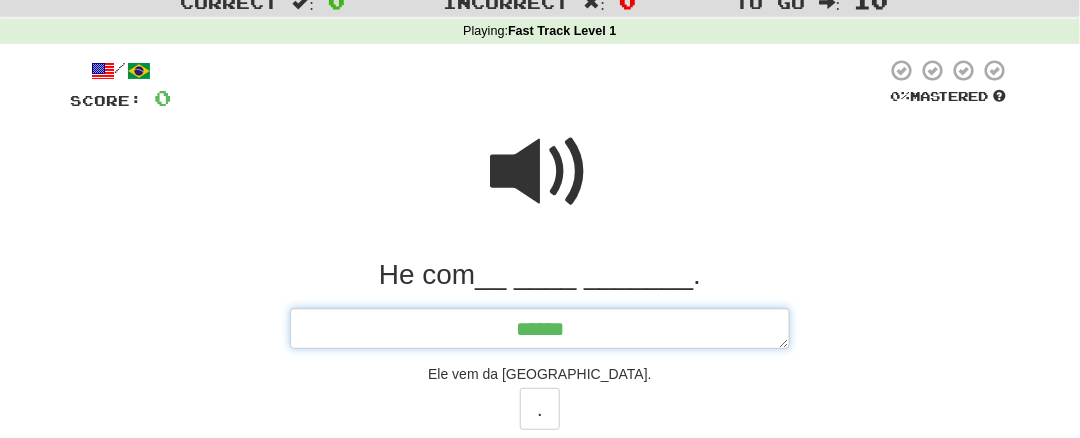 type on "*" 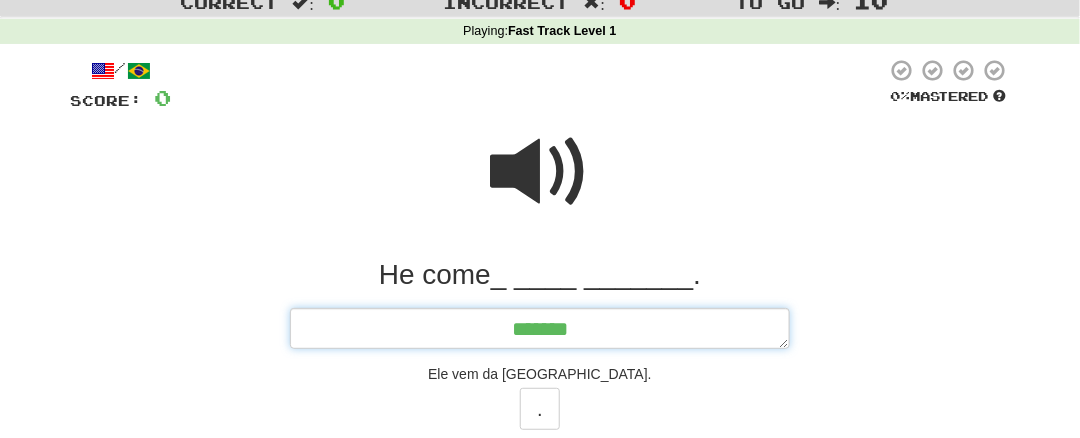 type on "*******" 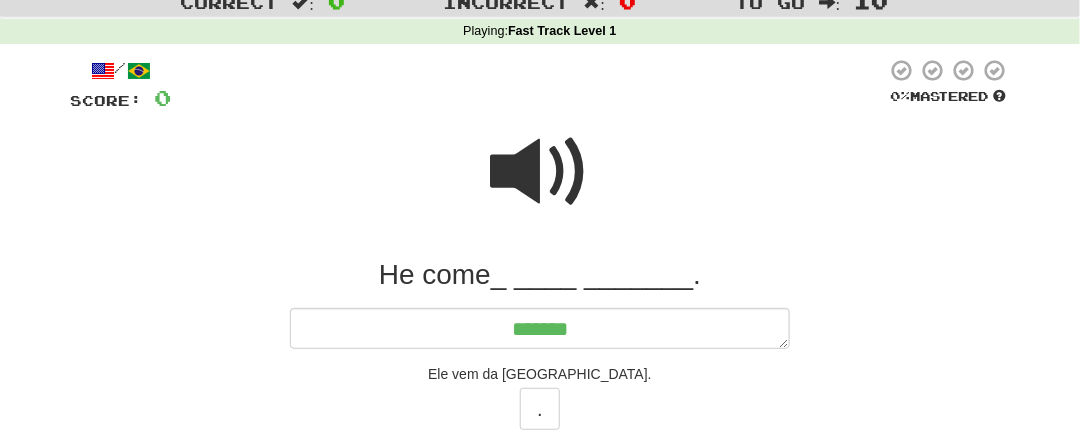click on "He come_ ____ _______." at bounding box center (540, 275) 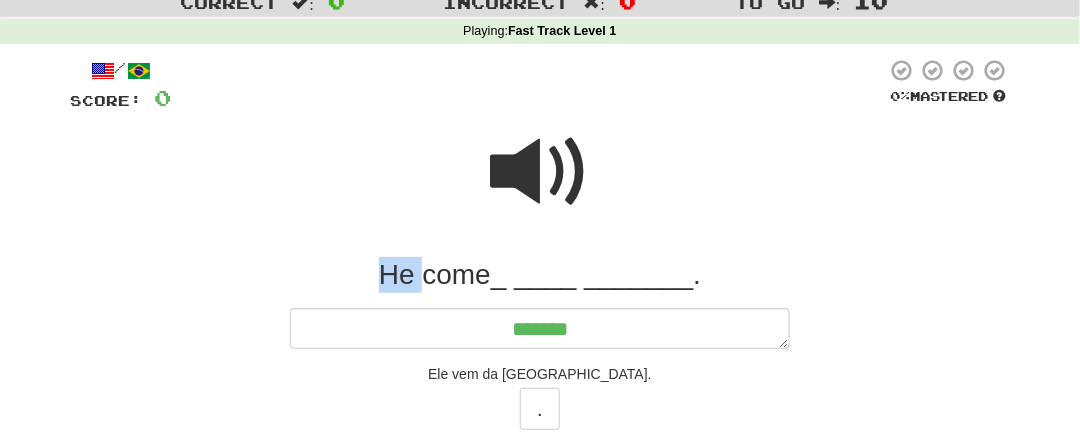 click on "He come_ ____ _______." at bounding box center (540, 275) 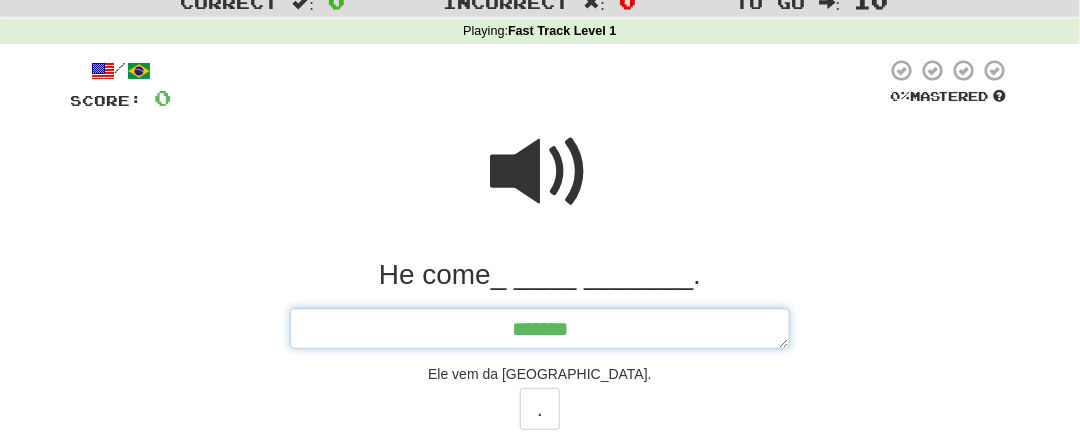 click on "*******" at bounding box center [540, 328] 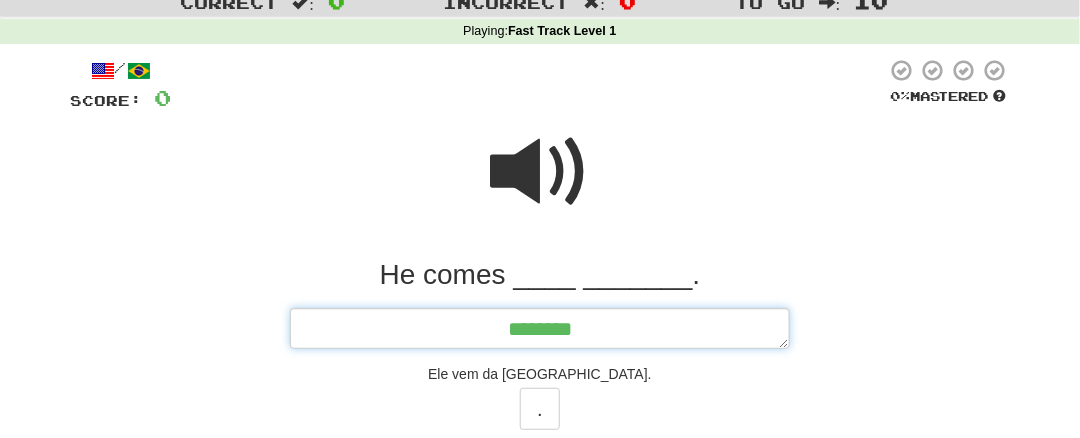 type on "*" 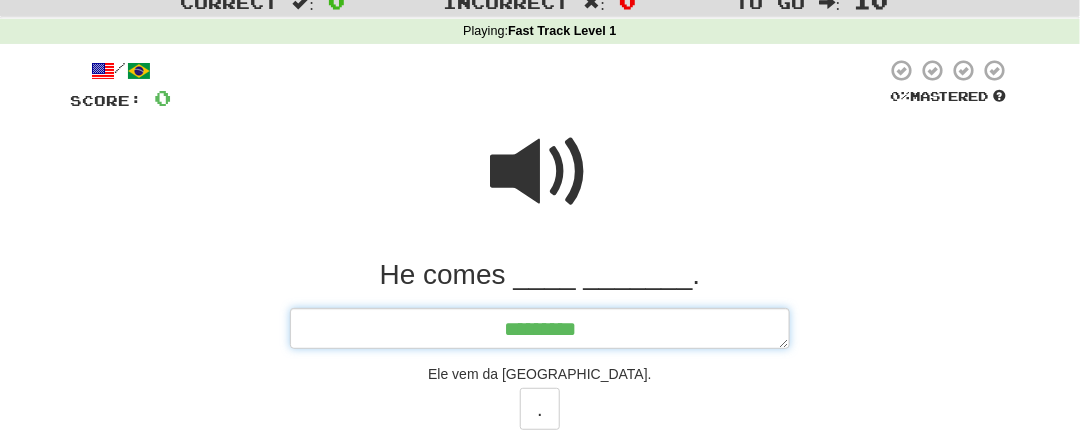 type on "*" 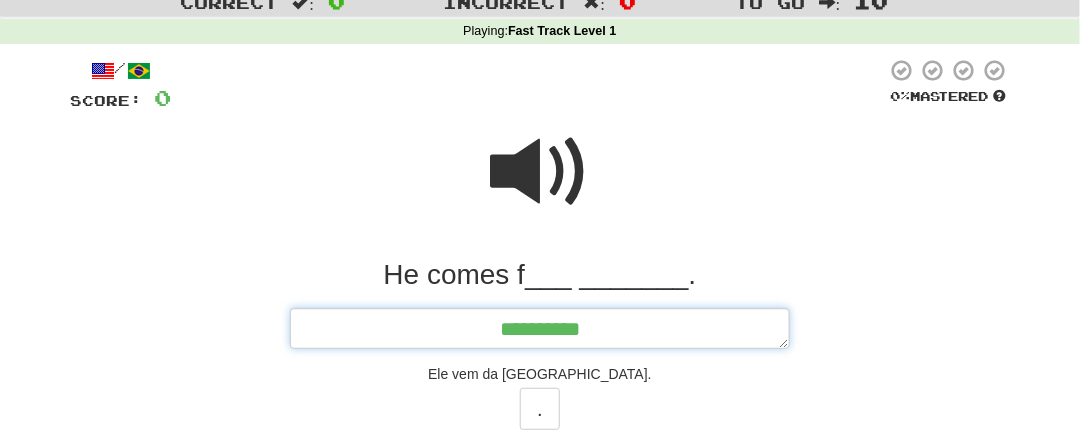 type on "*" 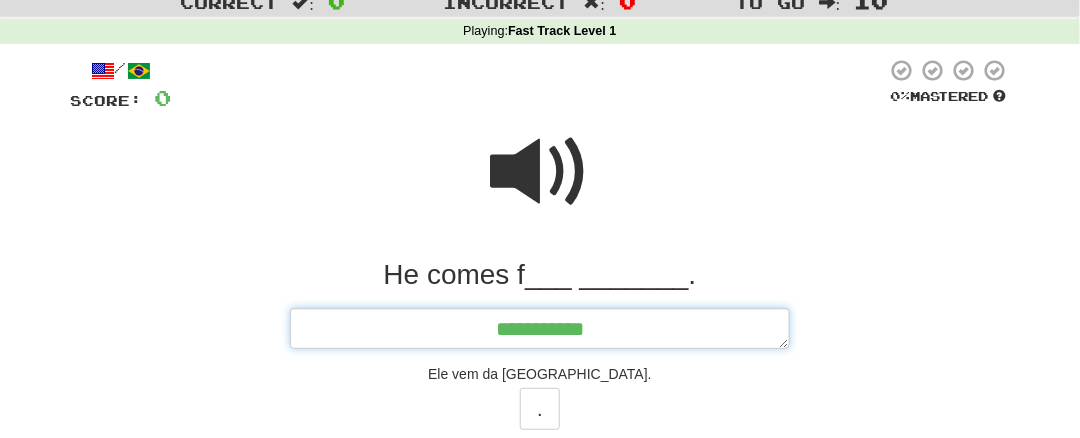type on "*" 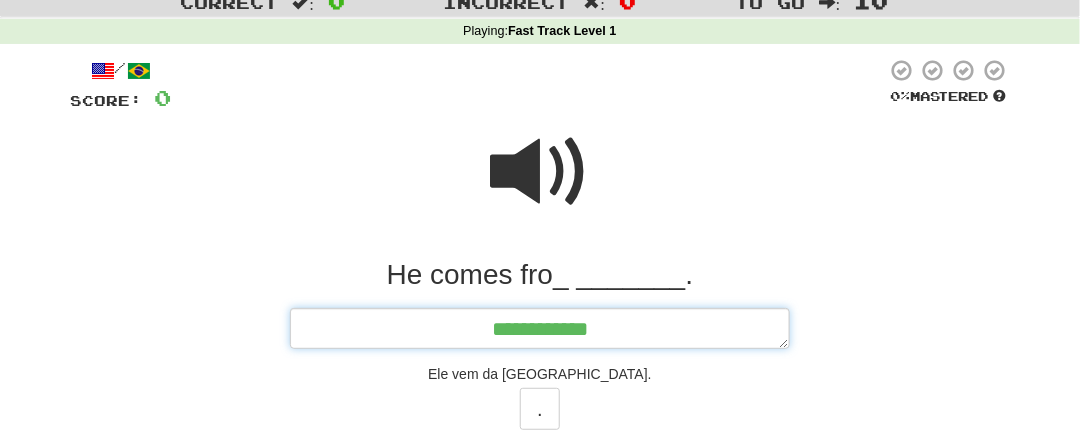 type on "**********" 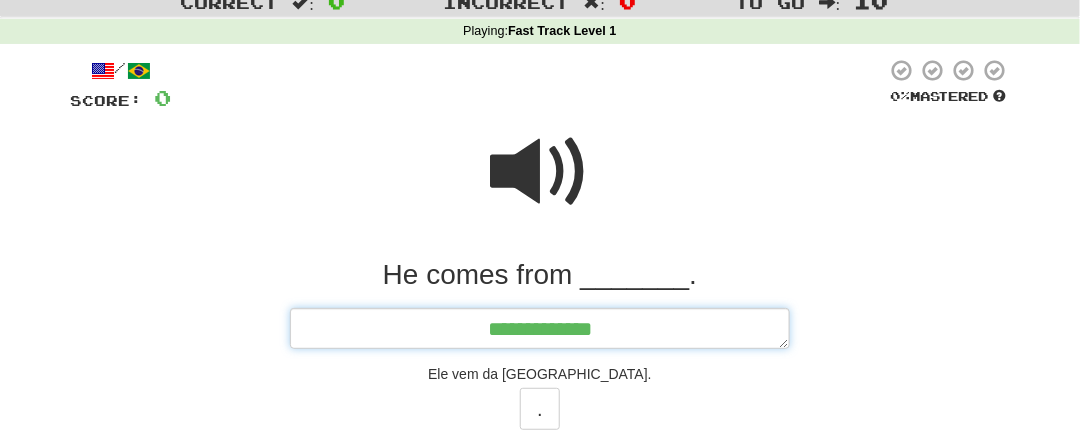 type on "*" 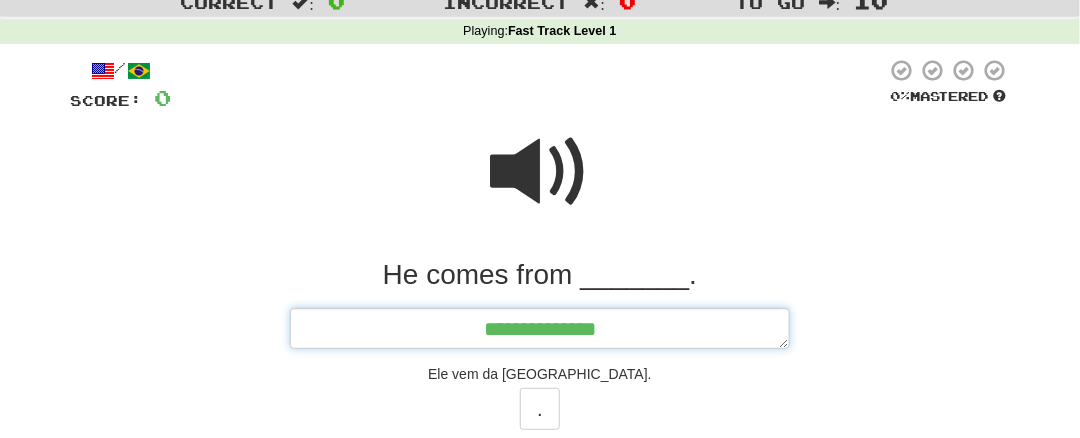 type on "*" 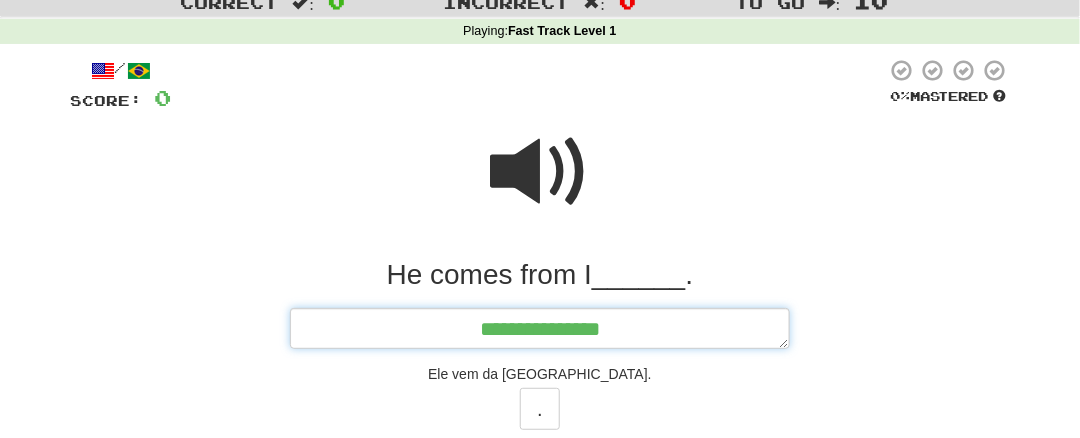 type on "*" 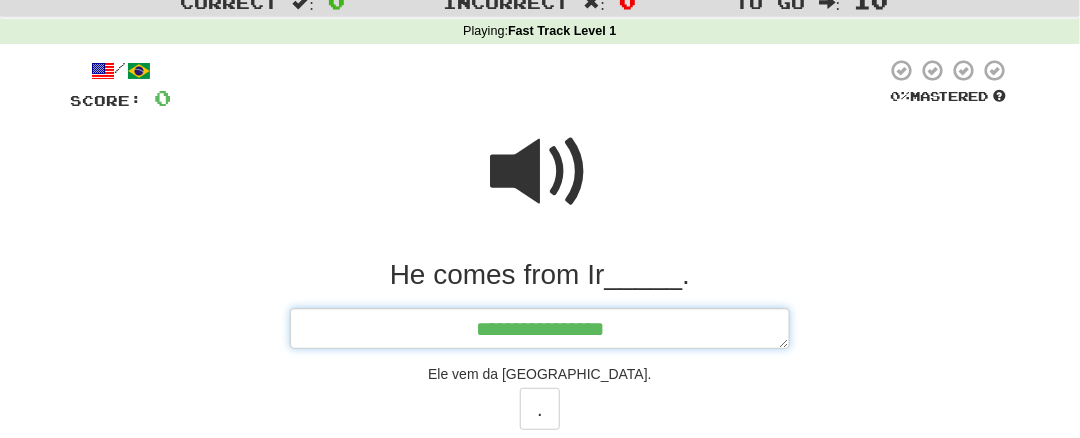type on "*" 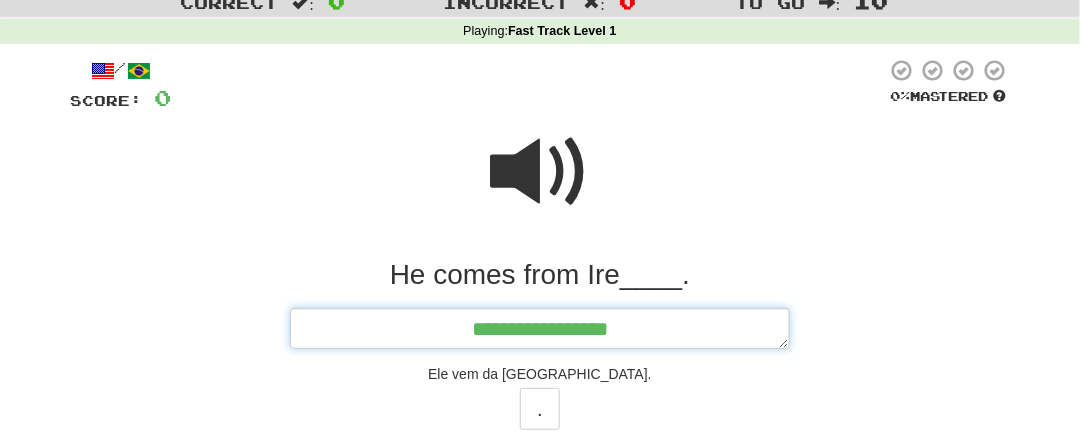 type on "*" 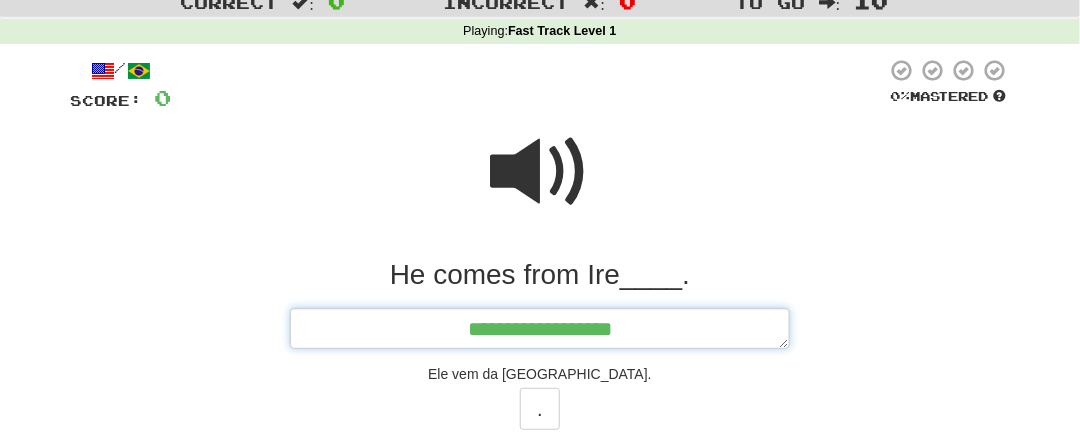 type on "**********" 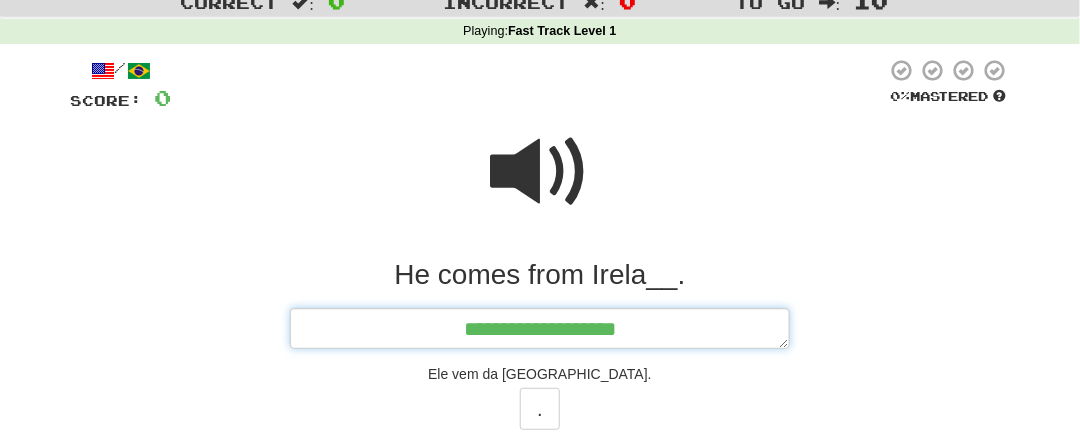 type on "*" 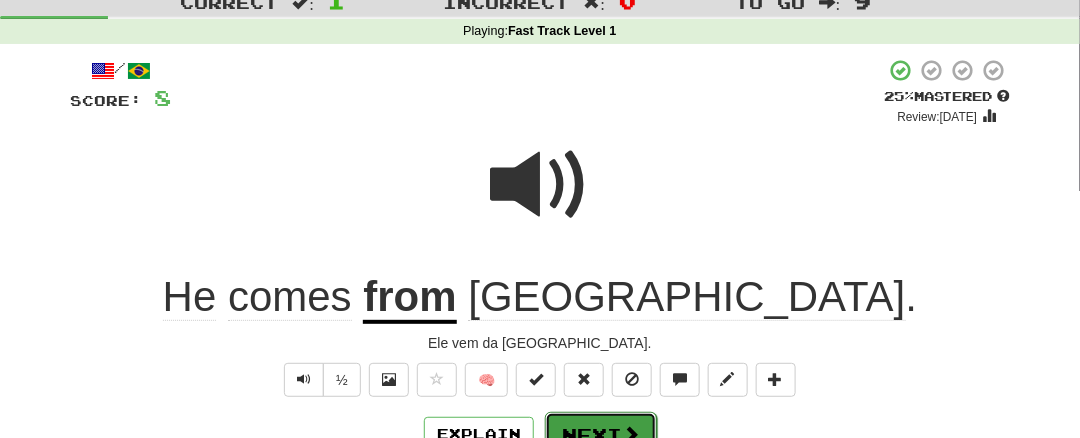 click on "Next" at bounding box center (601, 435) 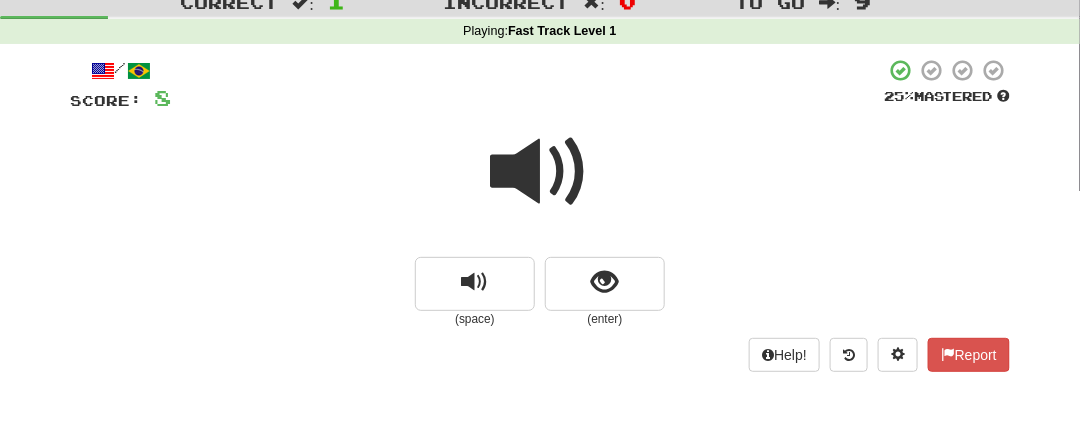 click at bounding box center [540, 172] 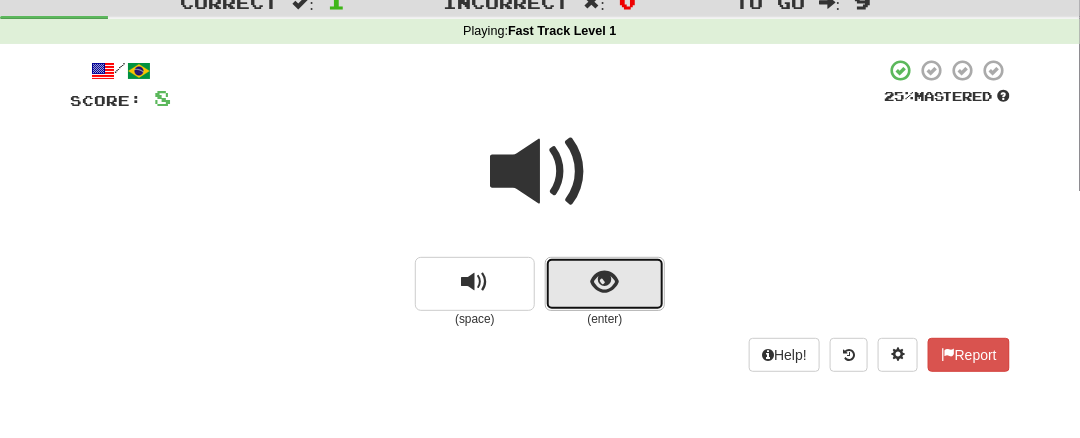 click at bounding box center [605, 284] 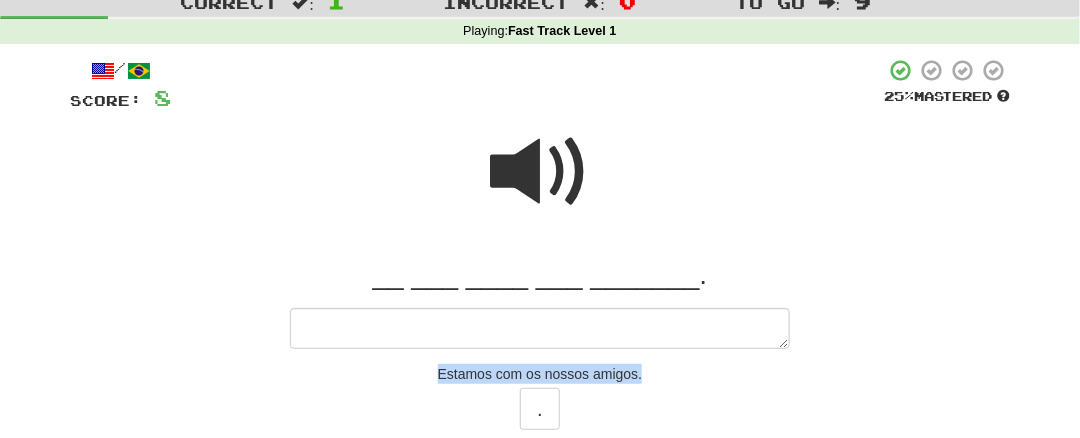 drag, startPoint x: 429, startPoint y: 379, endPoint x: 663, endPoint y: 370, distance: 234.17302 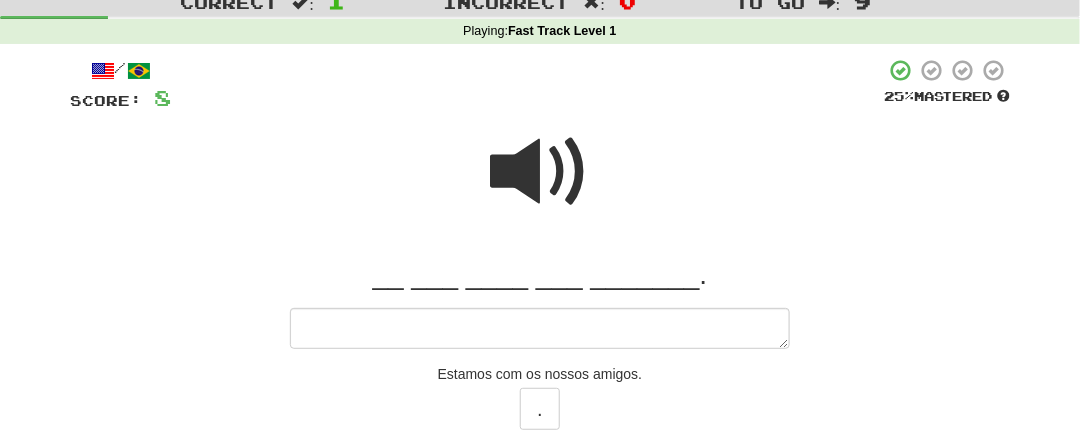 click at bounding box center [540, 172] 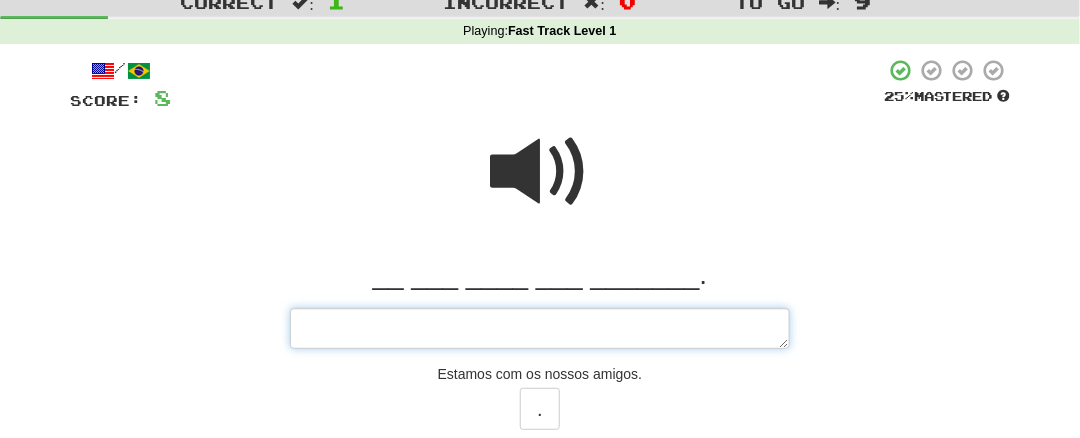 click at bounding box center [540, 328] 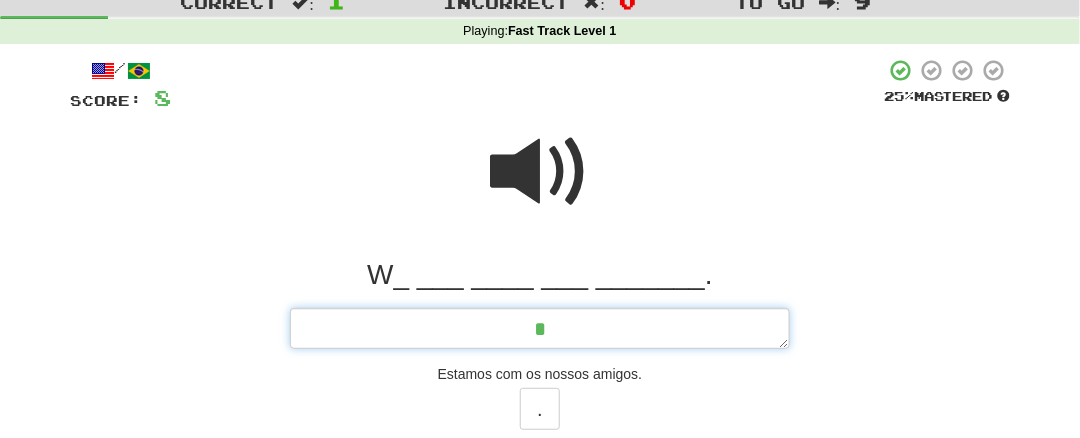 type on "*" 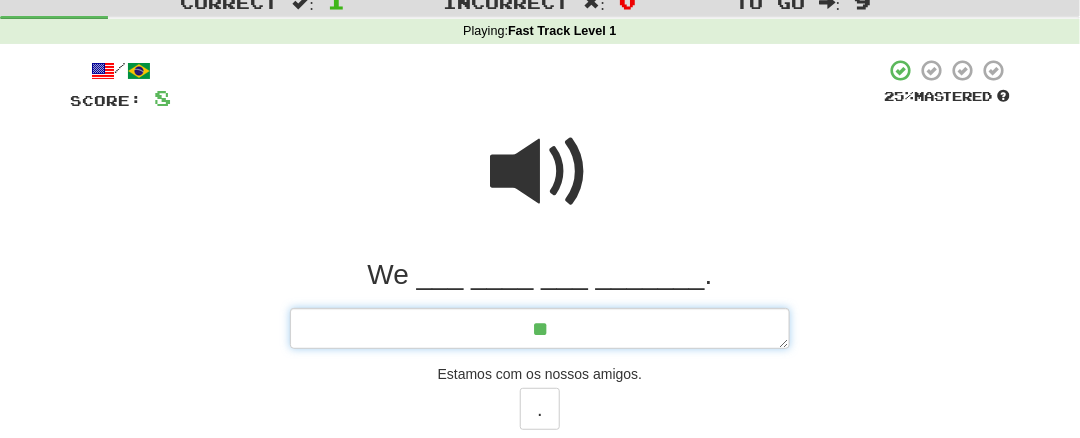type on "*" 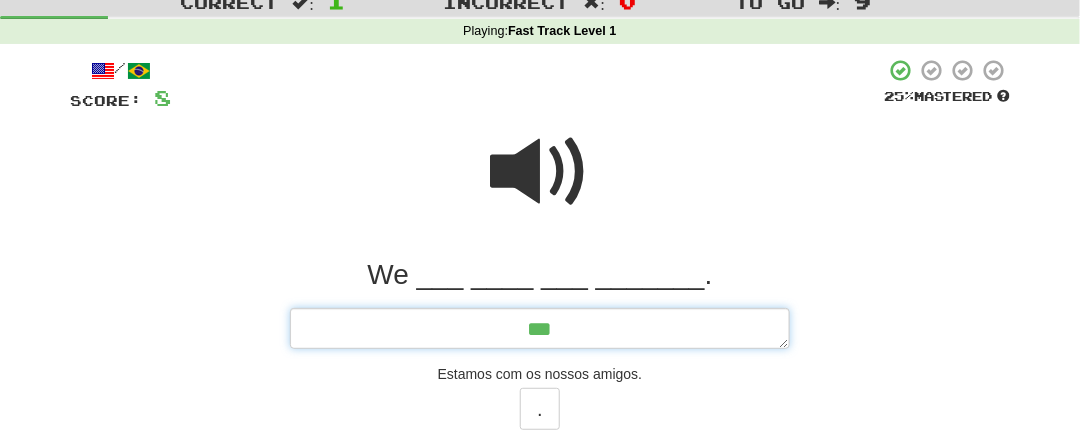 type on "*" 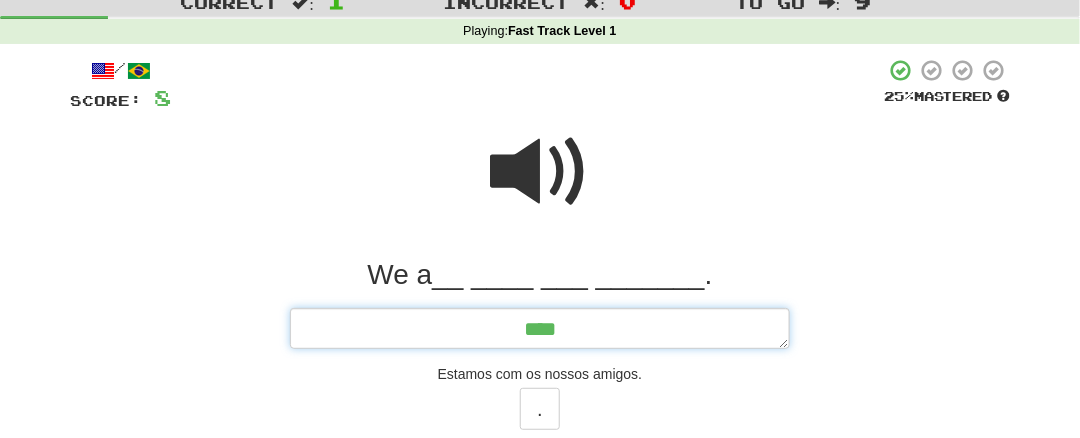 type on "*" 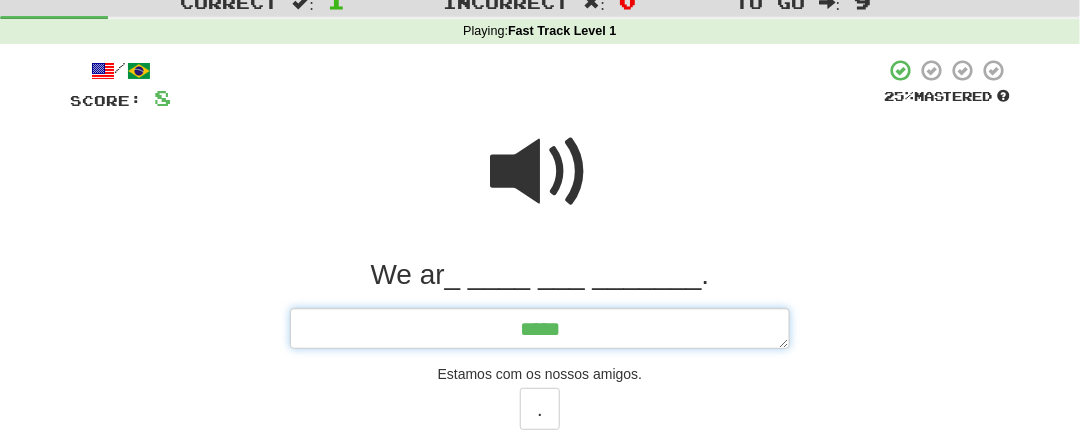 type on "*" 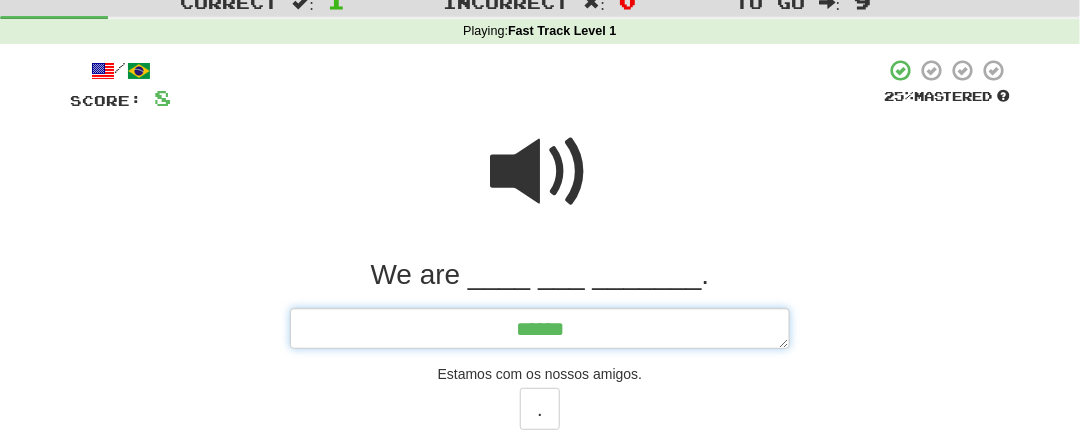 type on "*" 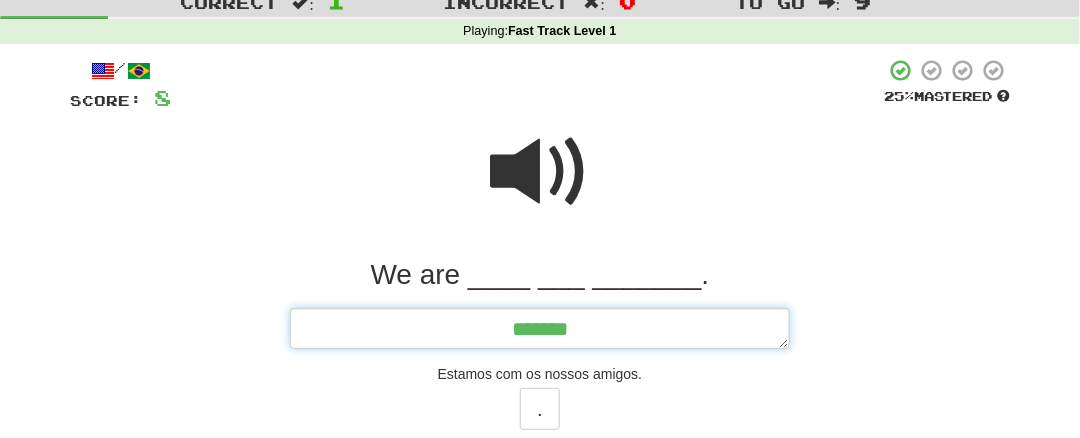 type on "******" 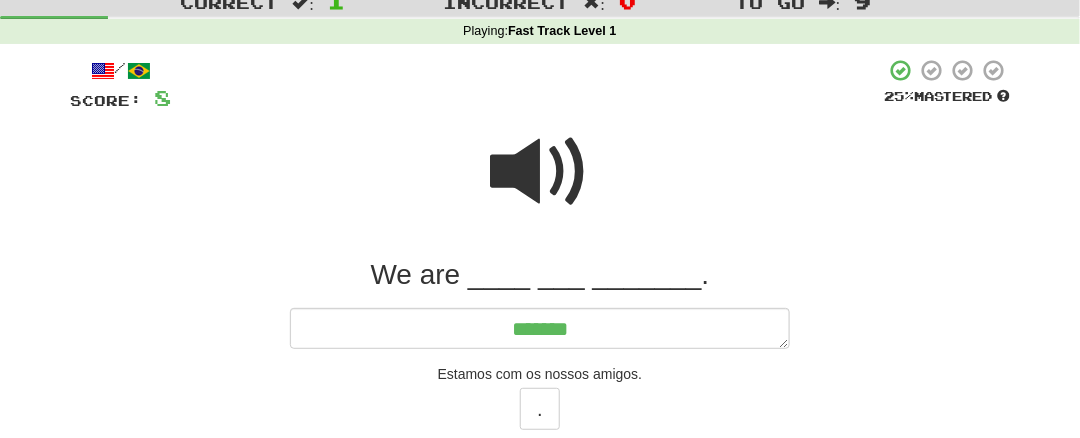 click at bounding box center [540, 172] 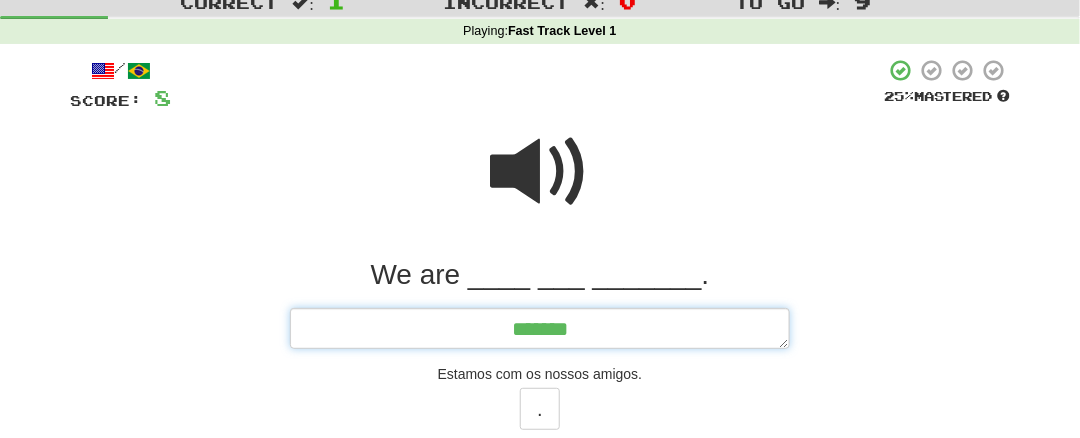 click on "******" at bounding box center (540, 328) 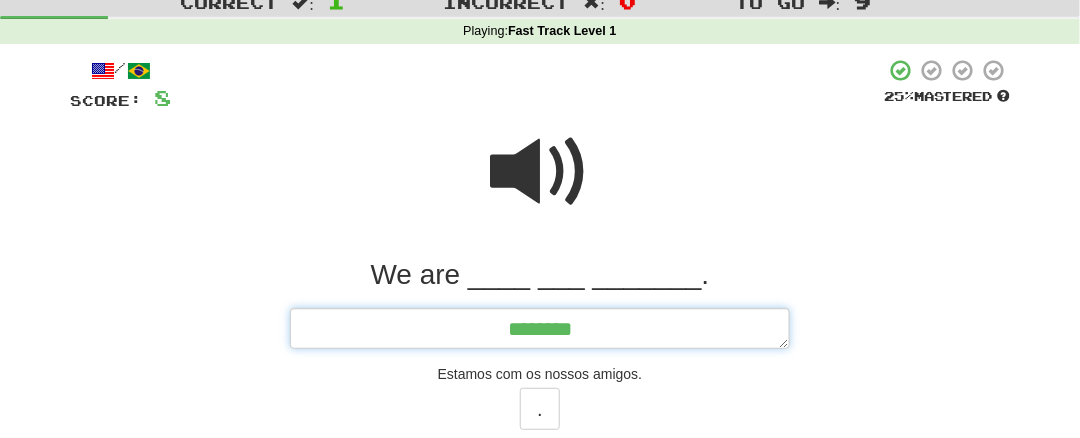 type on "*********" 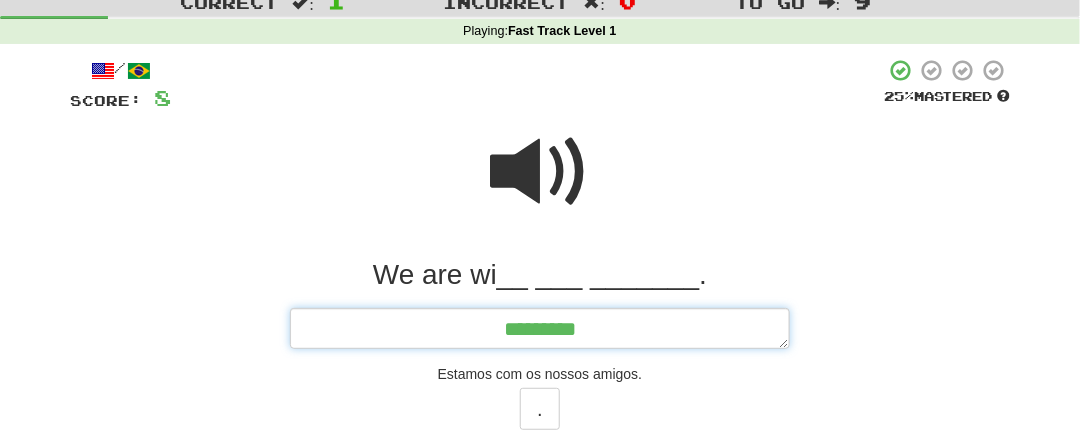 type on "*" 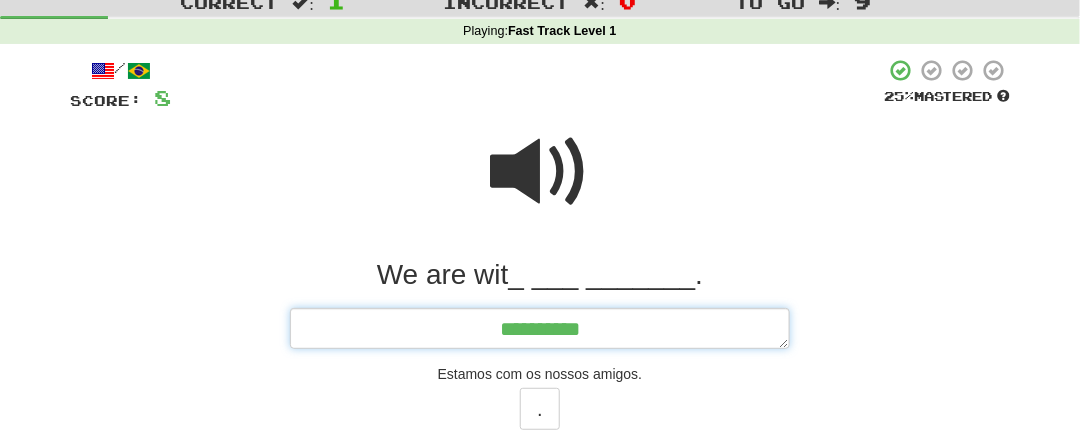 type on "*" 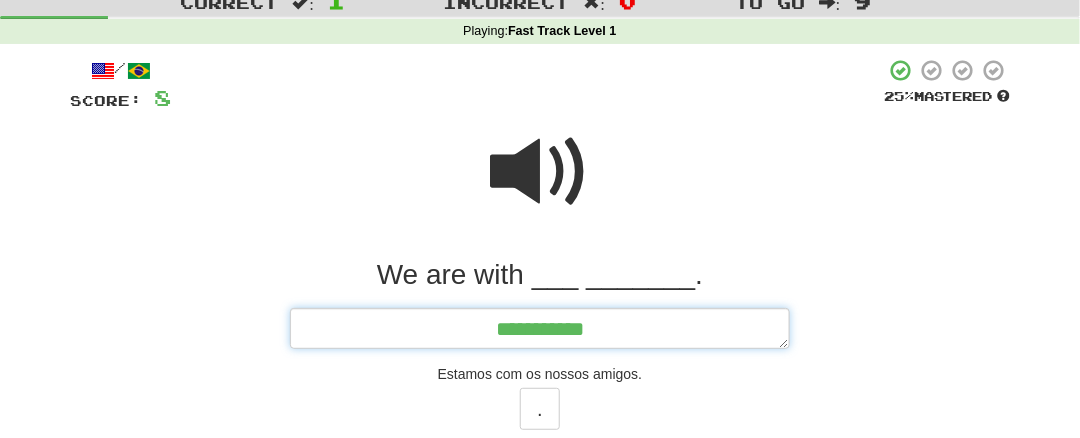 type on "*" 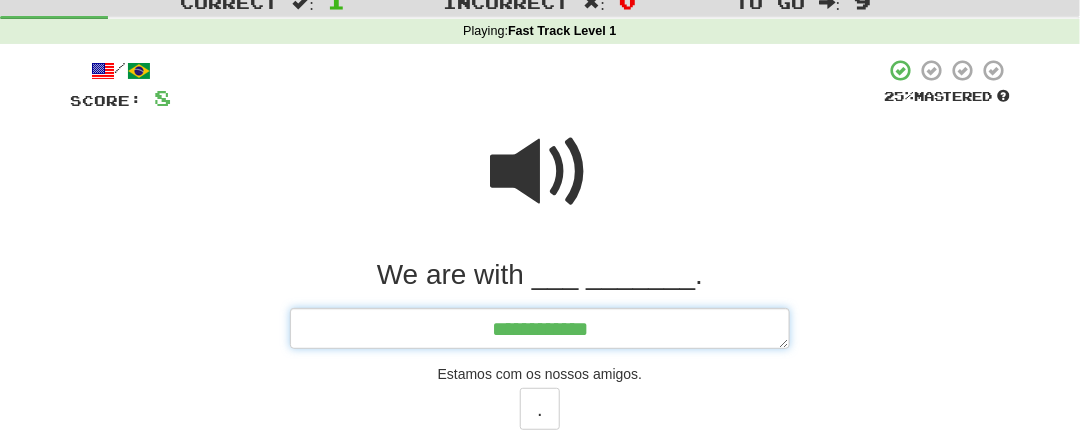 type on "**********" 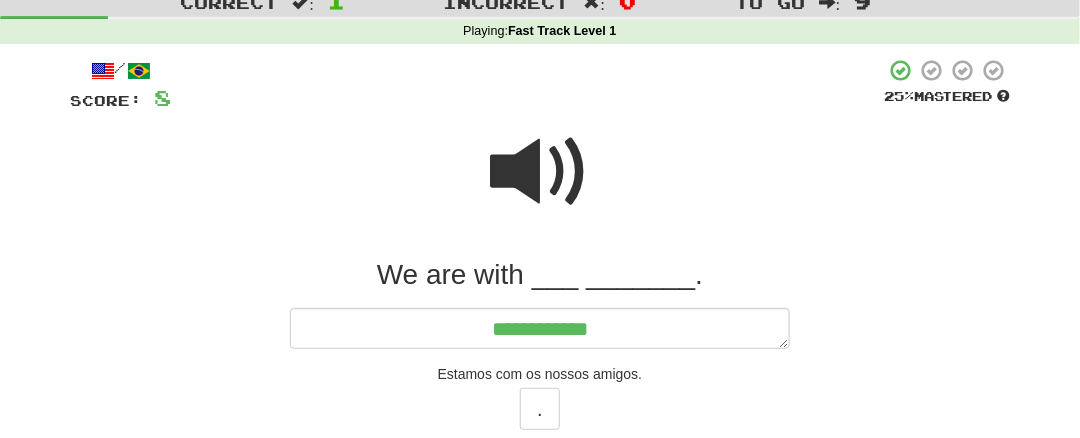 click on "Estamos com os nossos amigos." at bounding box center (540, 374) 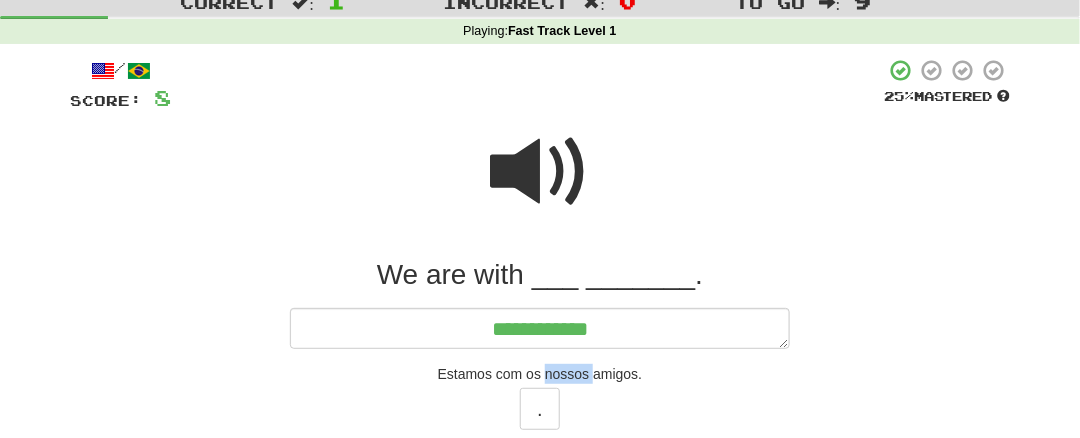 click on "Estamos com os nossos amigos." at bounding box center [540, 374] 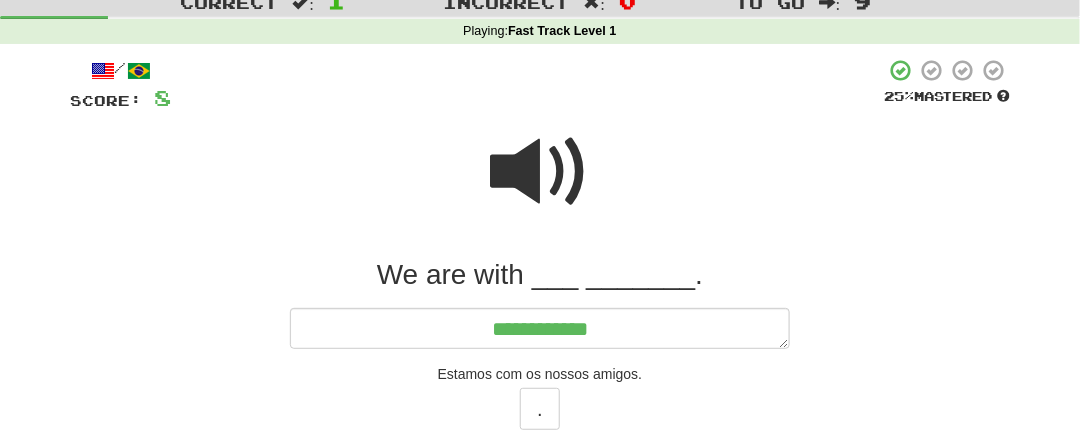 click on "Estamos com os nossos amigos." at bounding box center [540, 374] 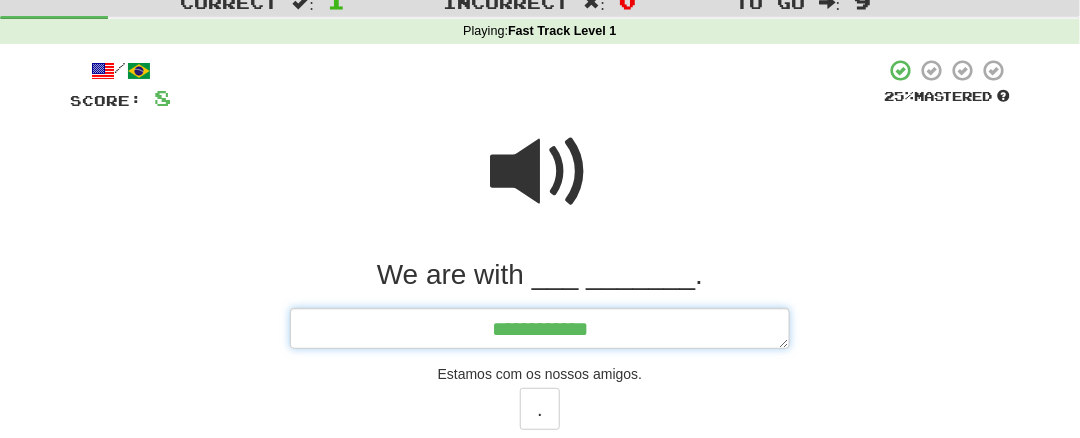 click on "**********" at bounding box center (540, 328) 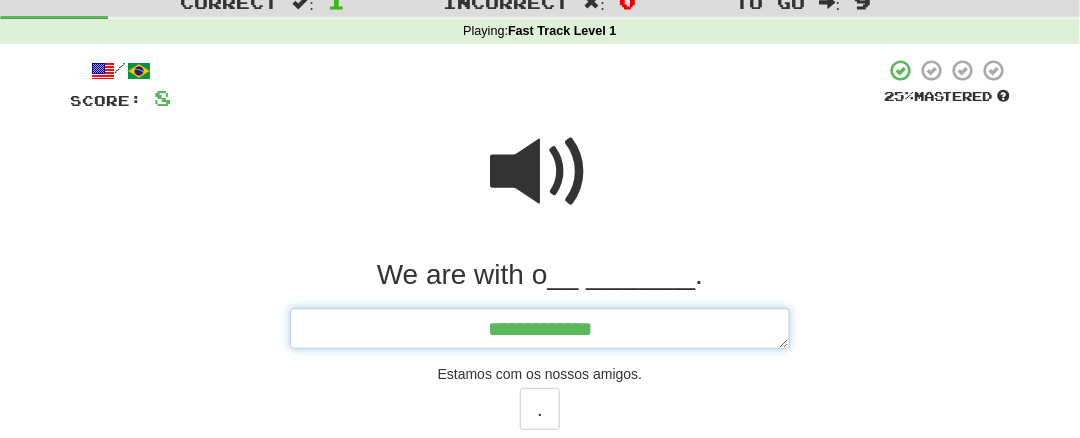 type on "*" 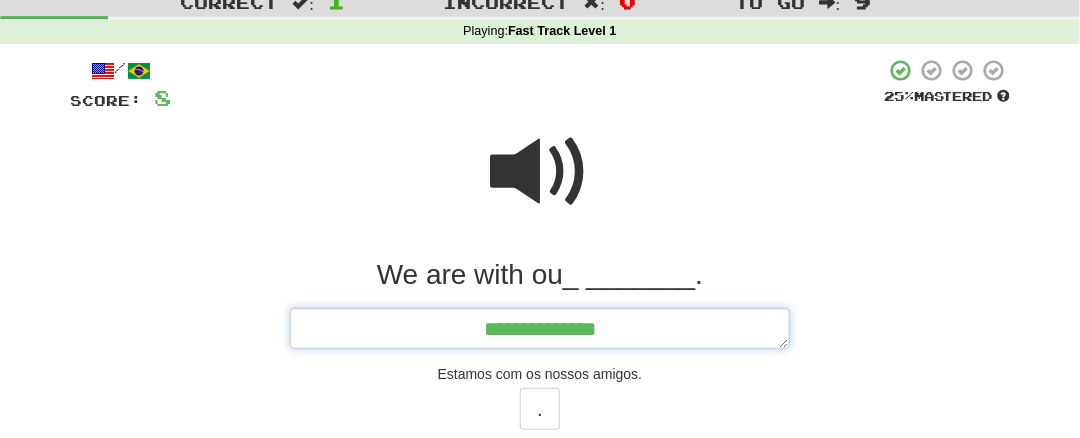 type on "*" 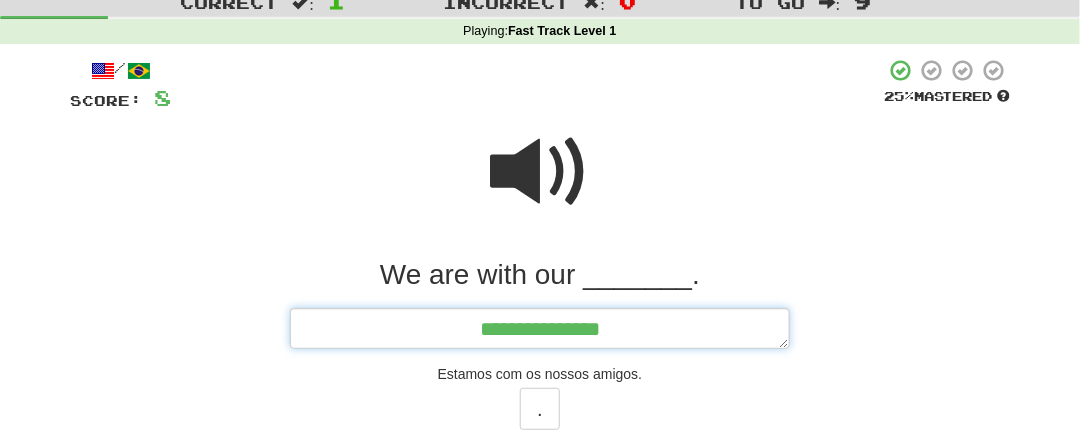 type on "*" 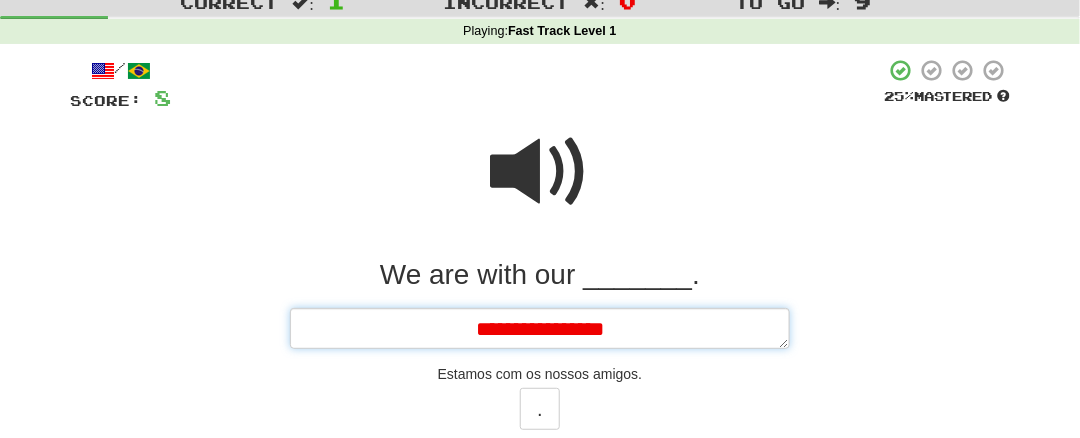 type on "*" 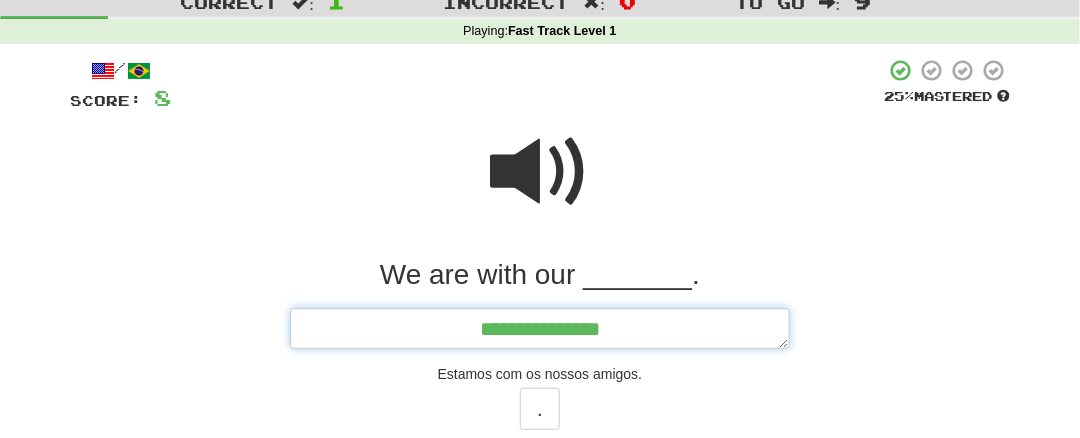 type on "*" 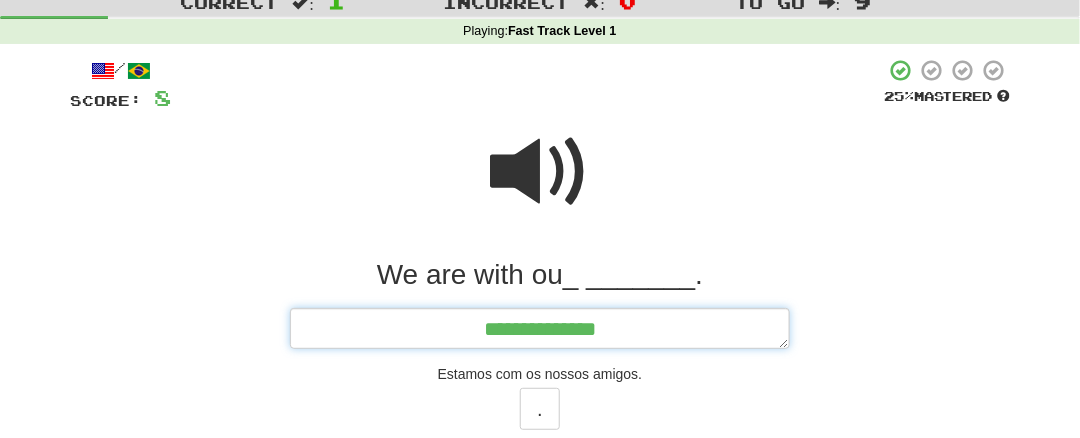 type on "*" 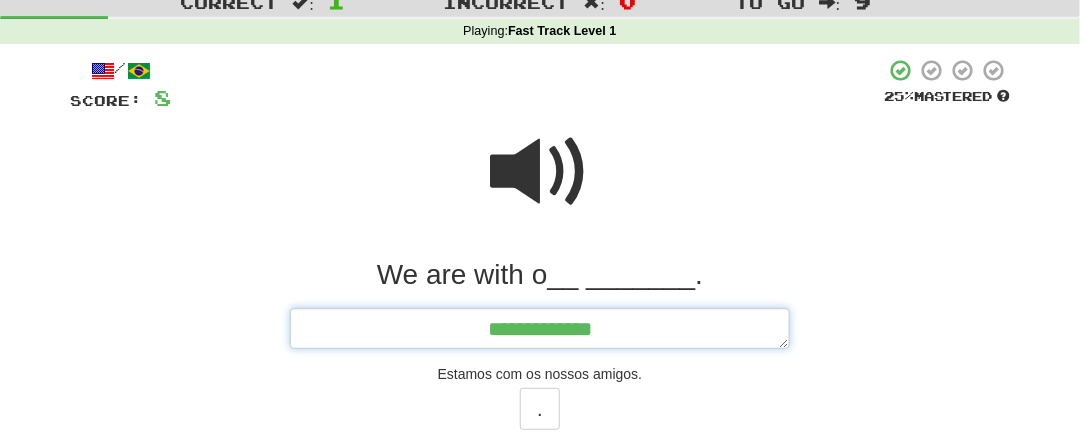 type on "*" 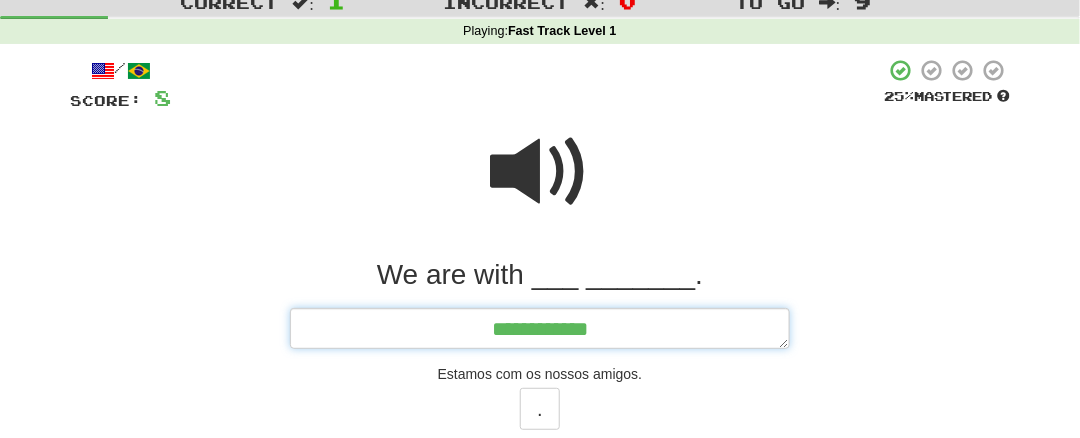 type on "*" 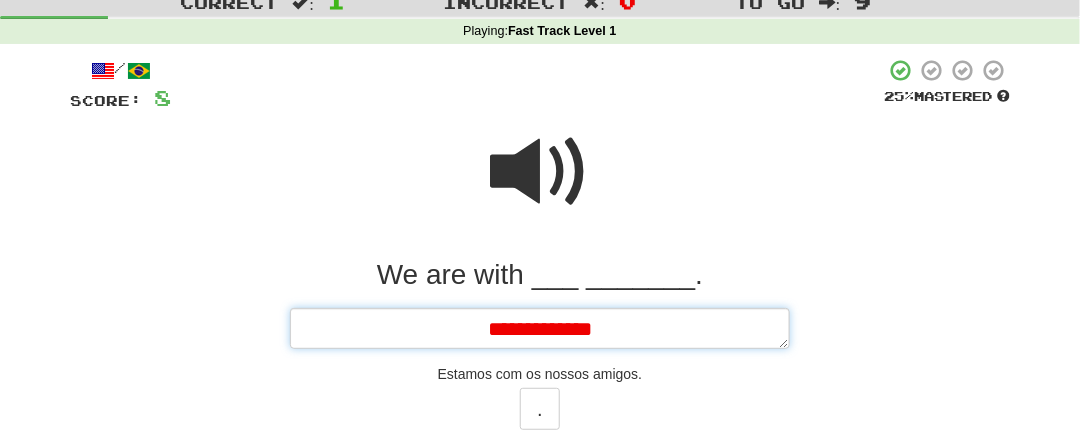 type on "*" 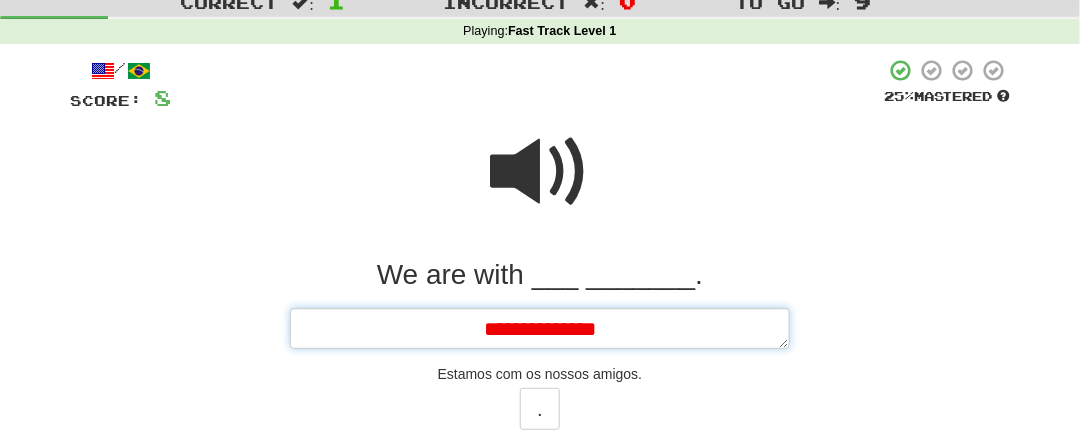 type on "*" 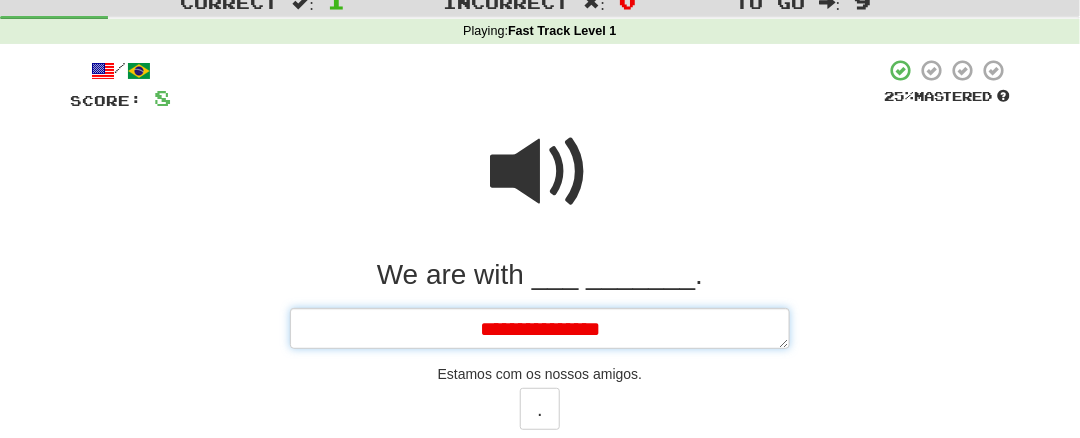 type on "*" 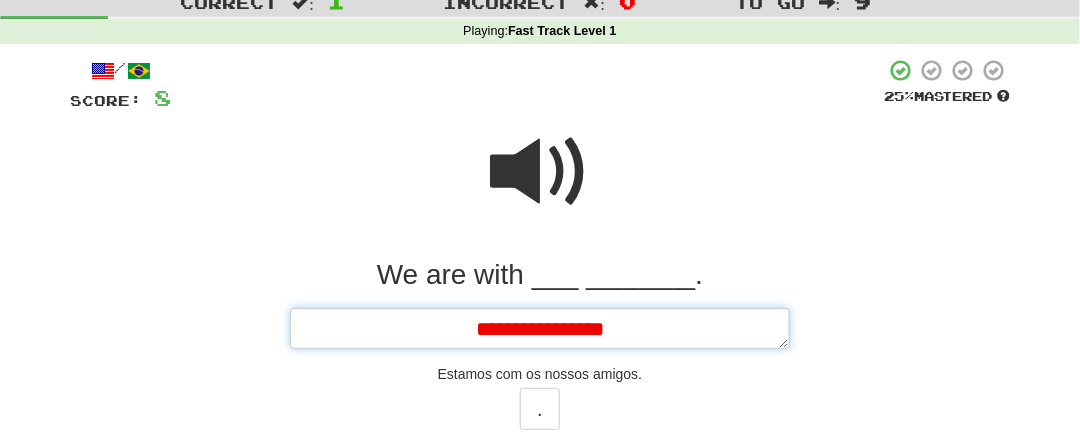 type on "*" 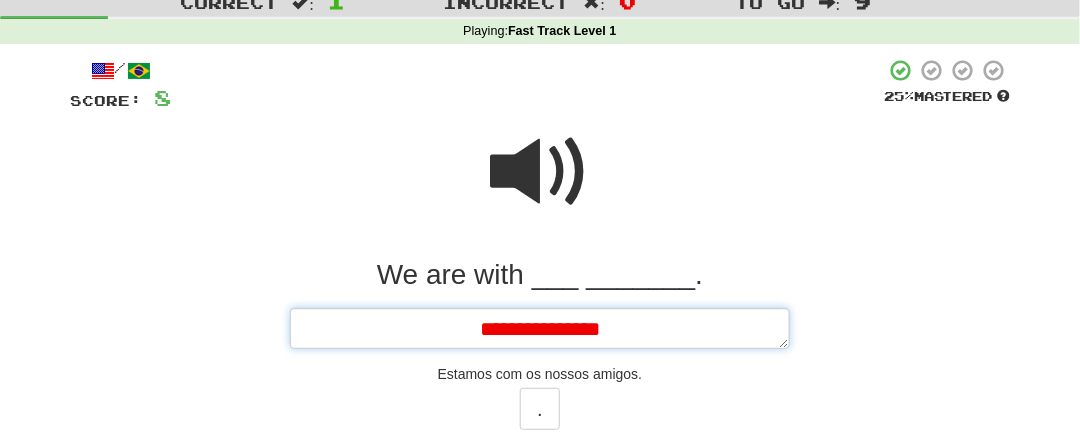 type on "*" 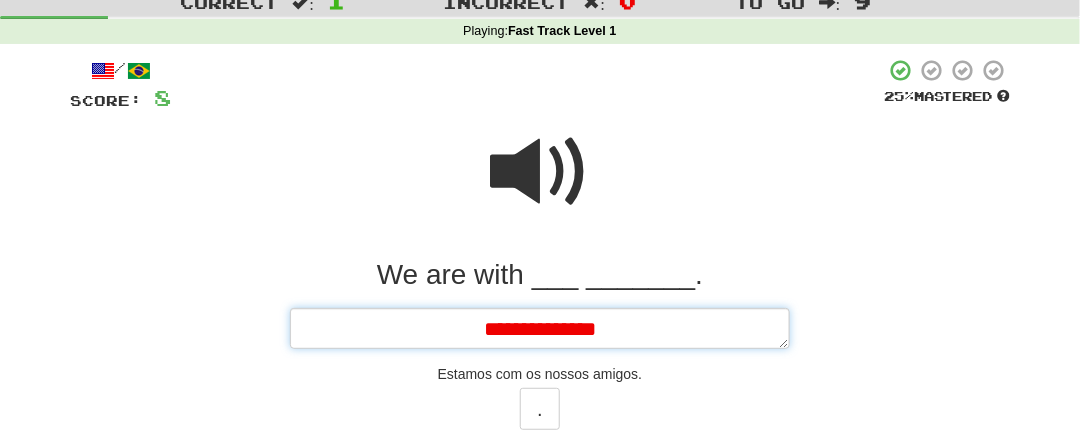 type on "*" 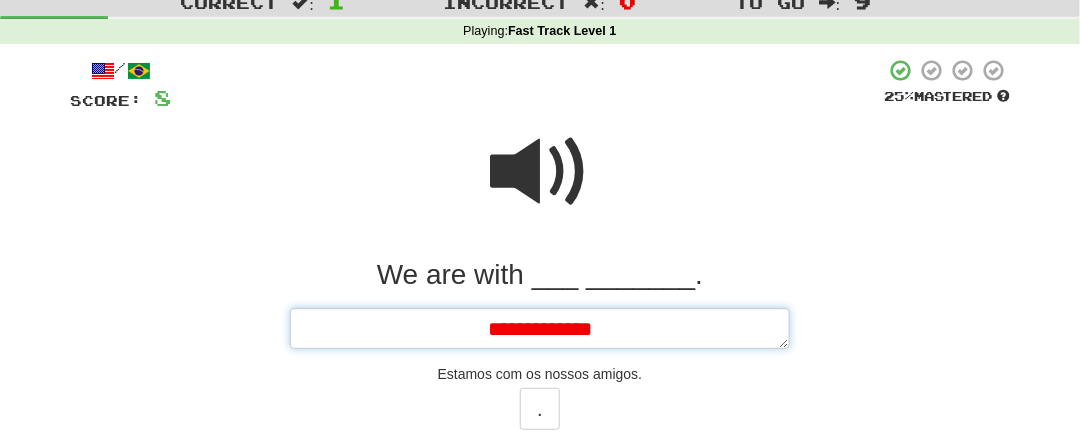 type on "*" 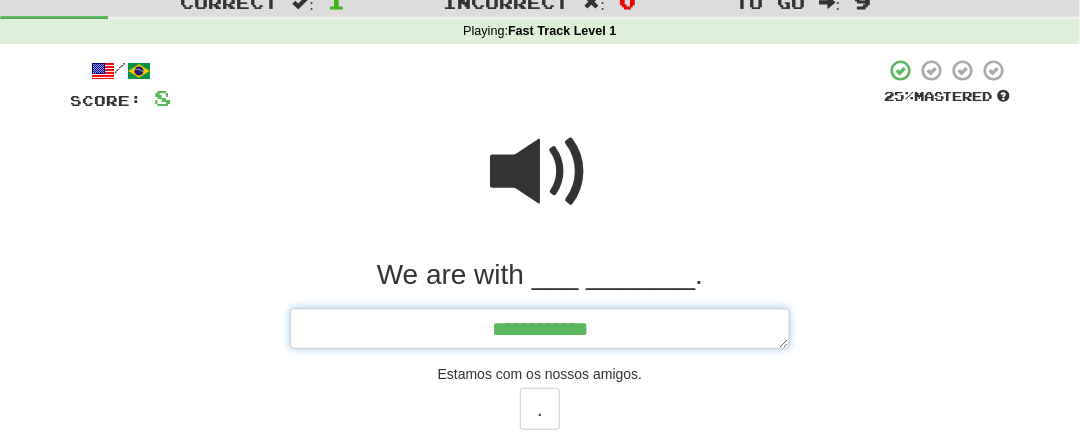 type on "*" 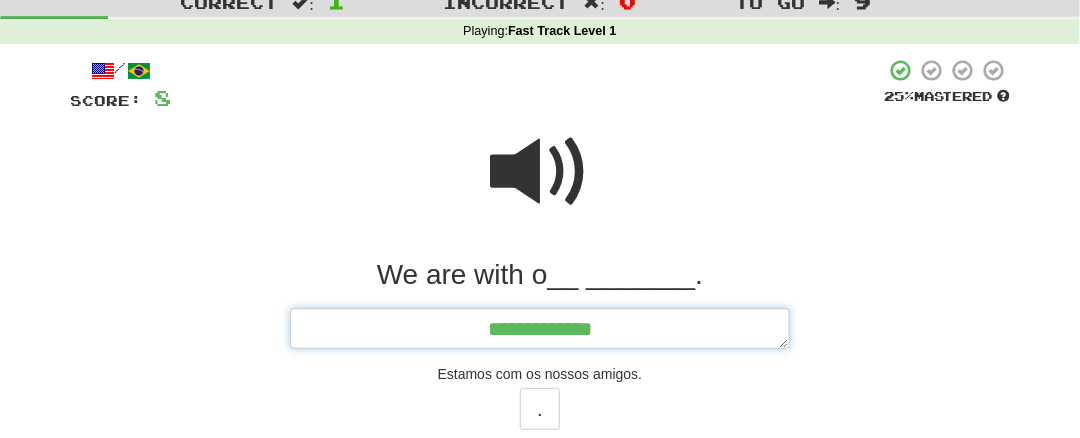 type on "*" 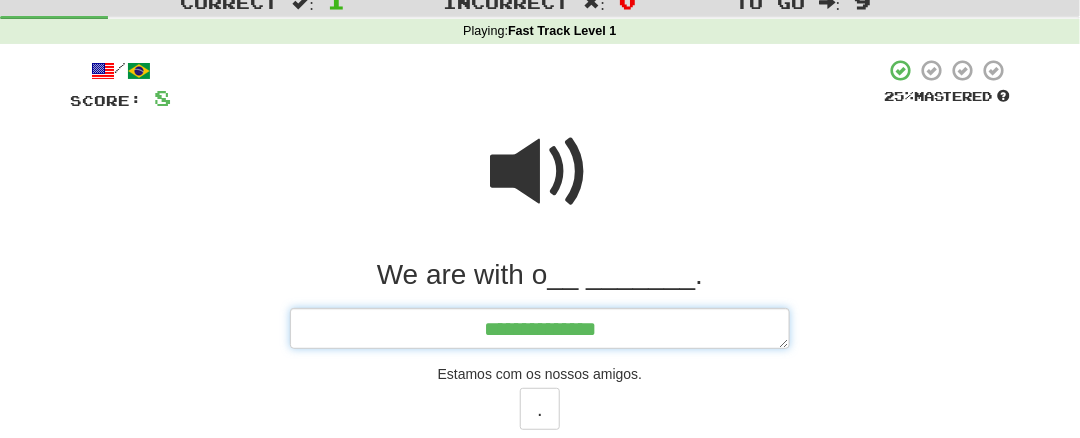 type on "*" 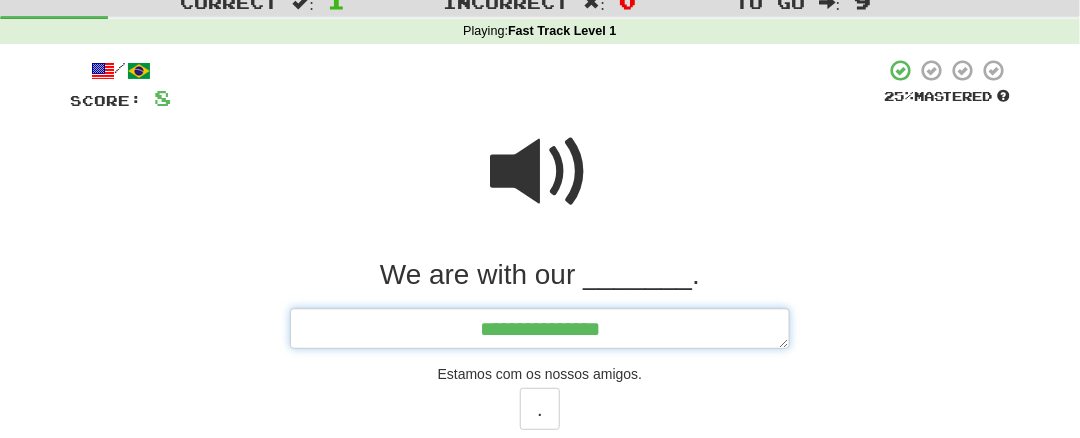 type on "*" 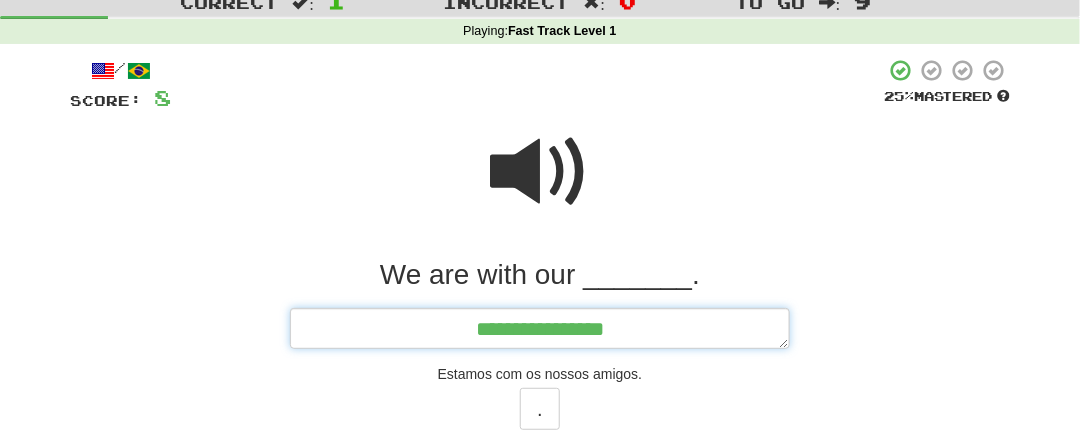 type on "*" 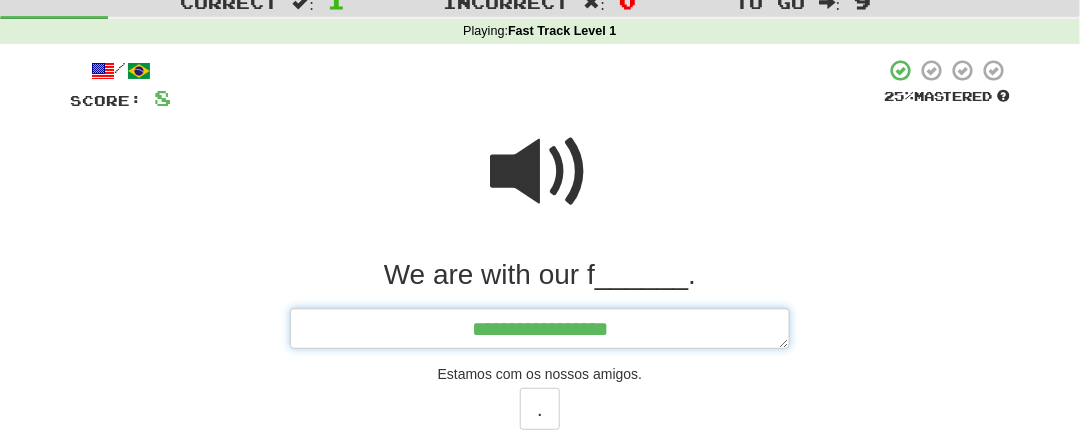 type on "*" 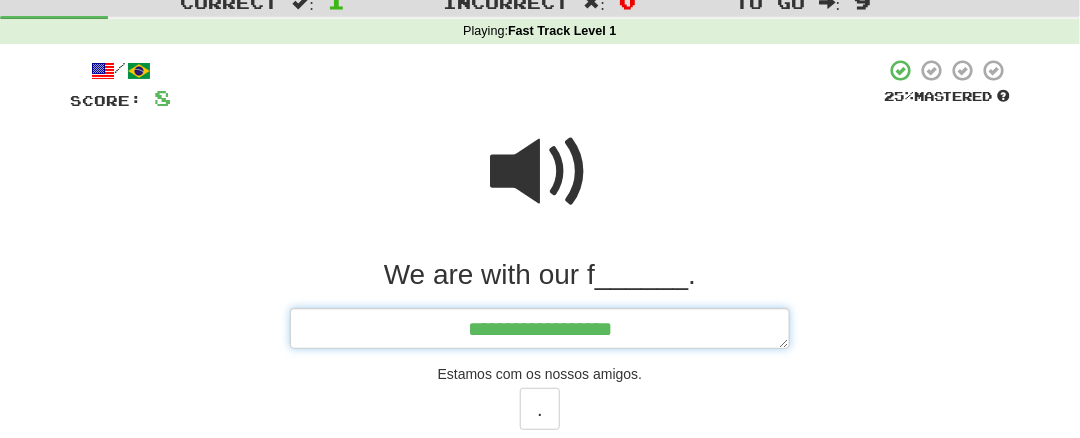 type on "*" 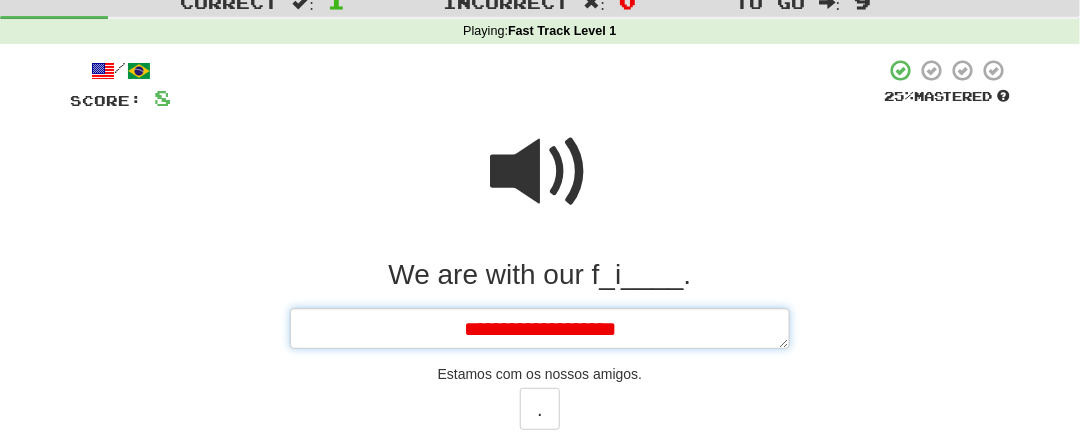 type on "*" 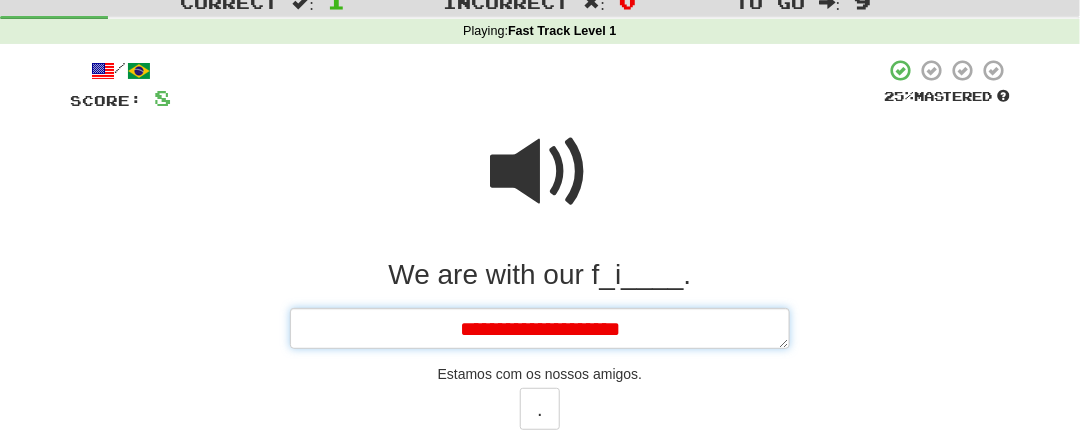 type on "*" 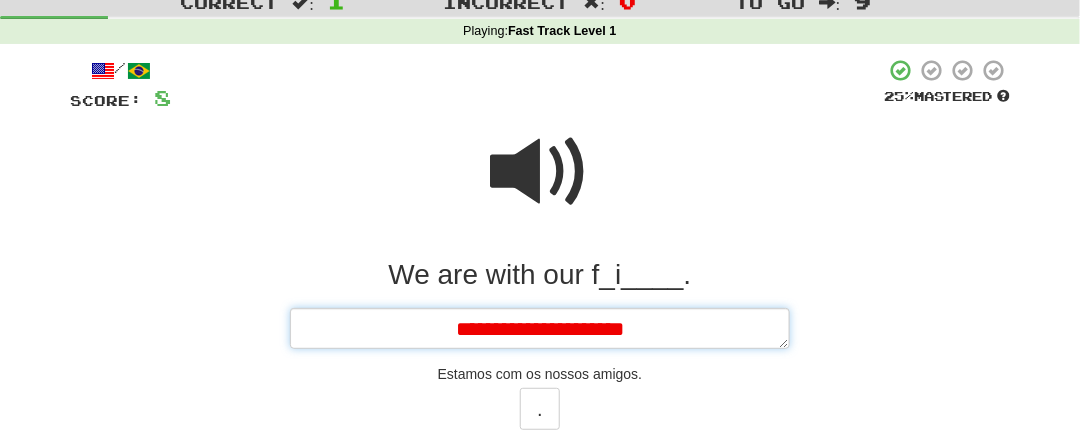 type on "*" 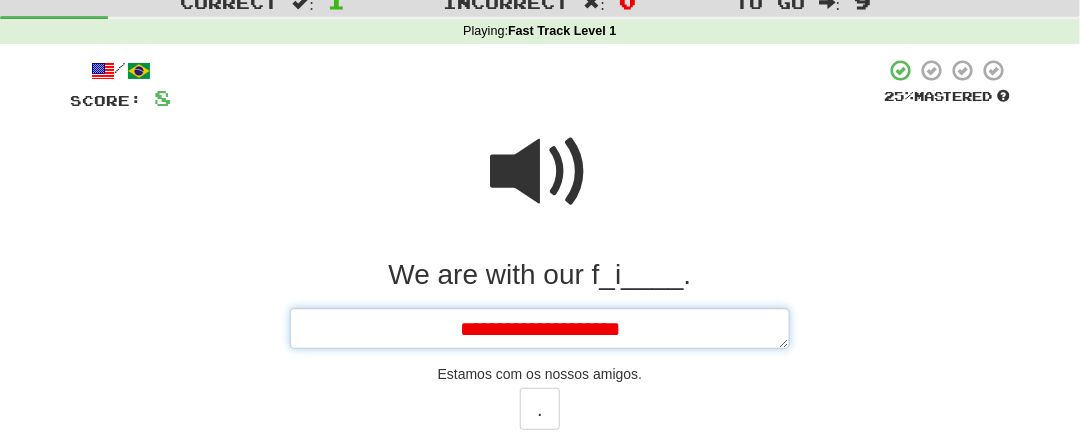 type on "**********" 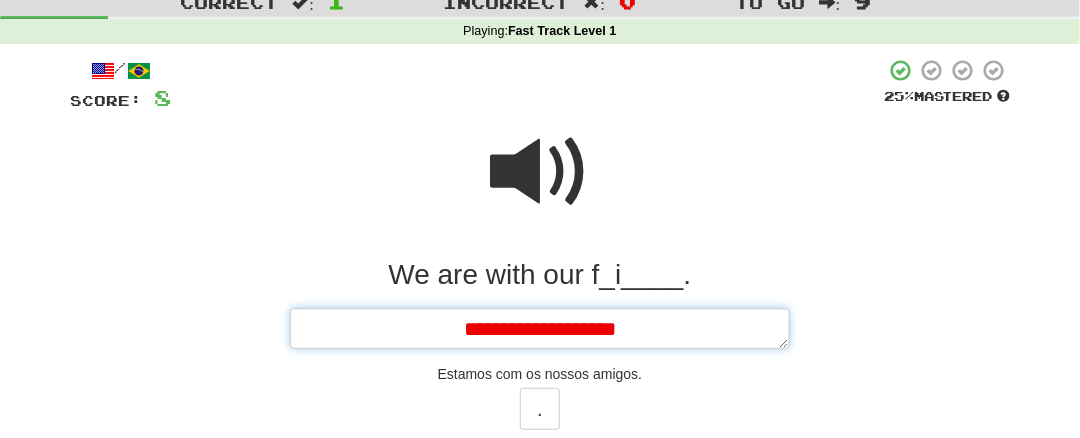 type on "*" 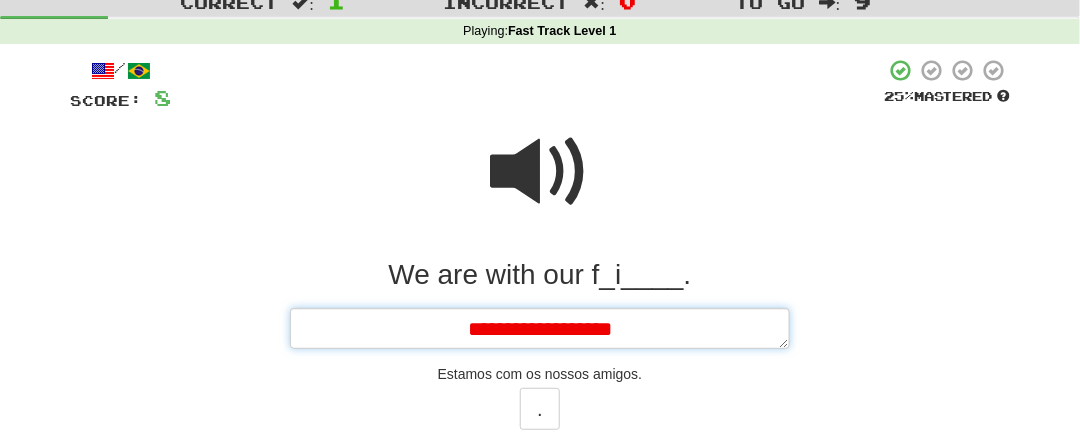 type on "*" 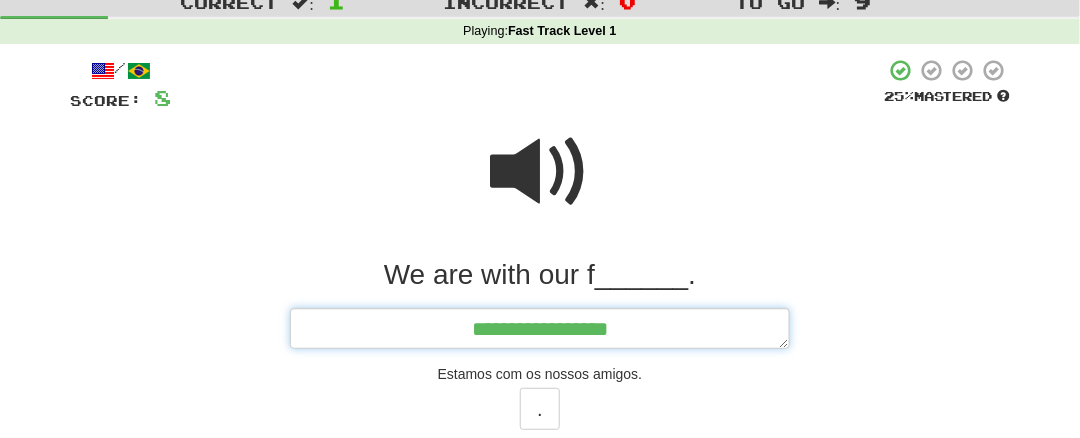 type on "*" 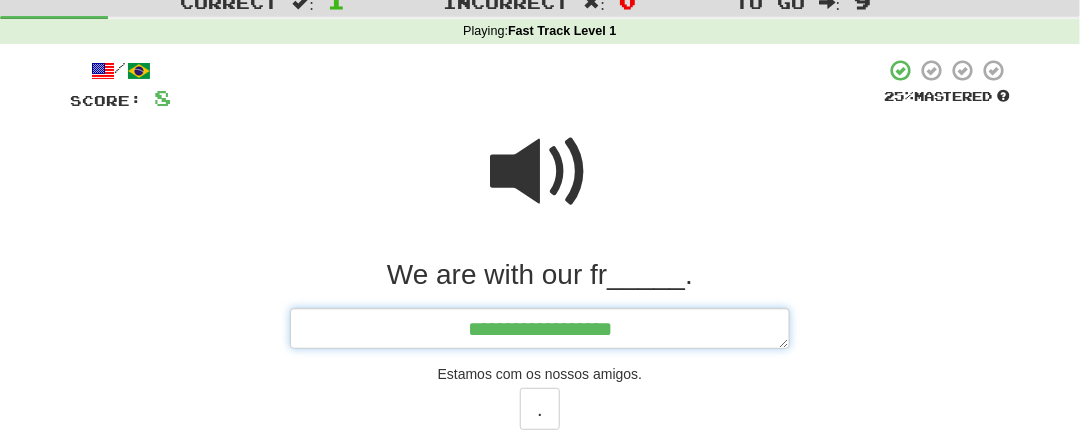type on "*" 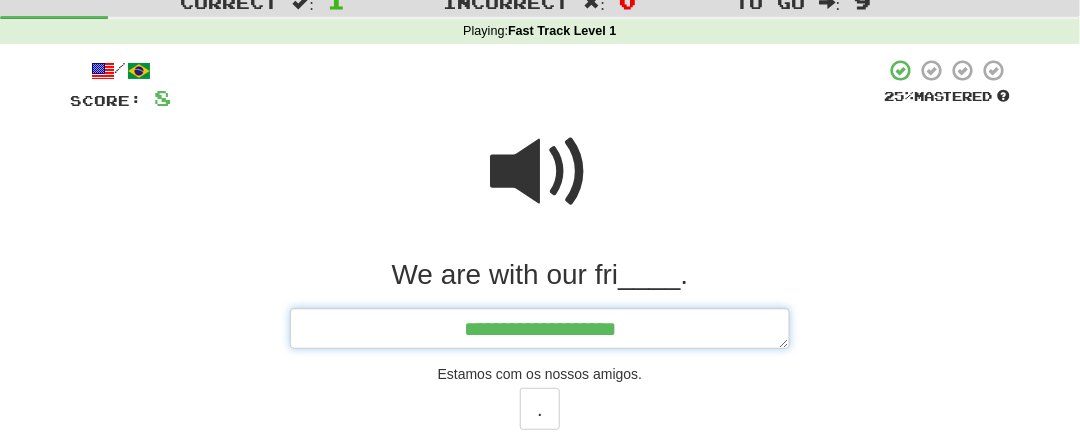 type on "*" 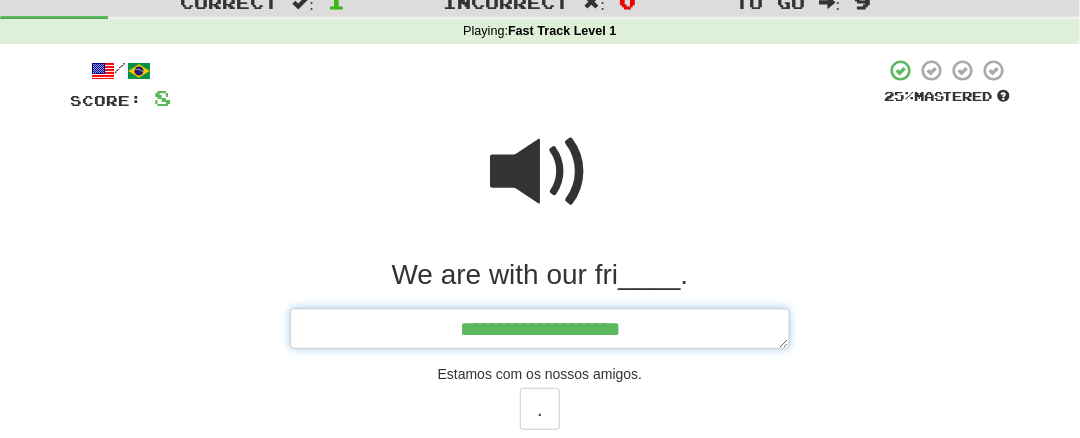 type on "*" 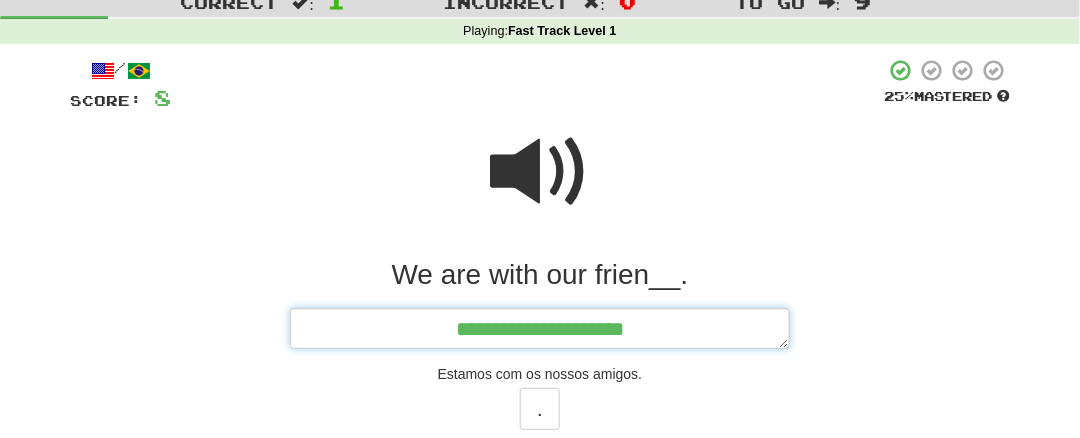 type on "*" 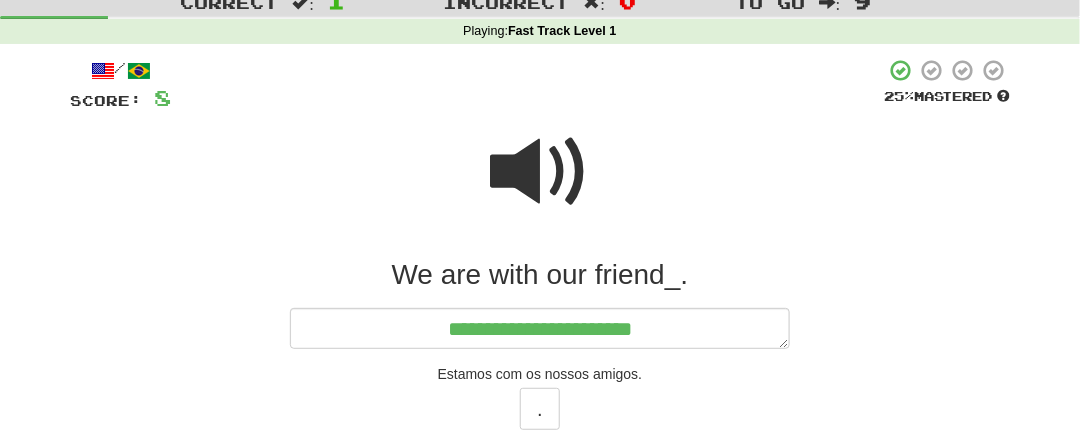 type on "*" 